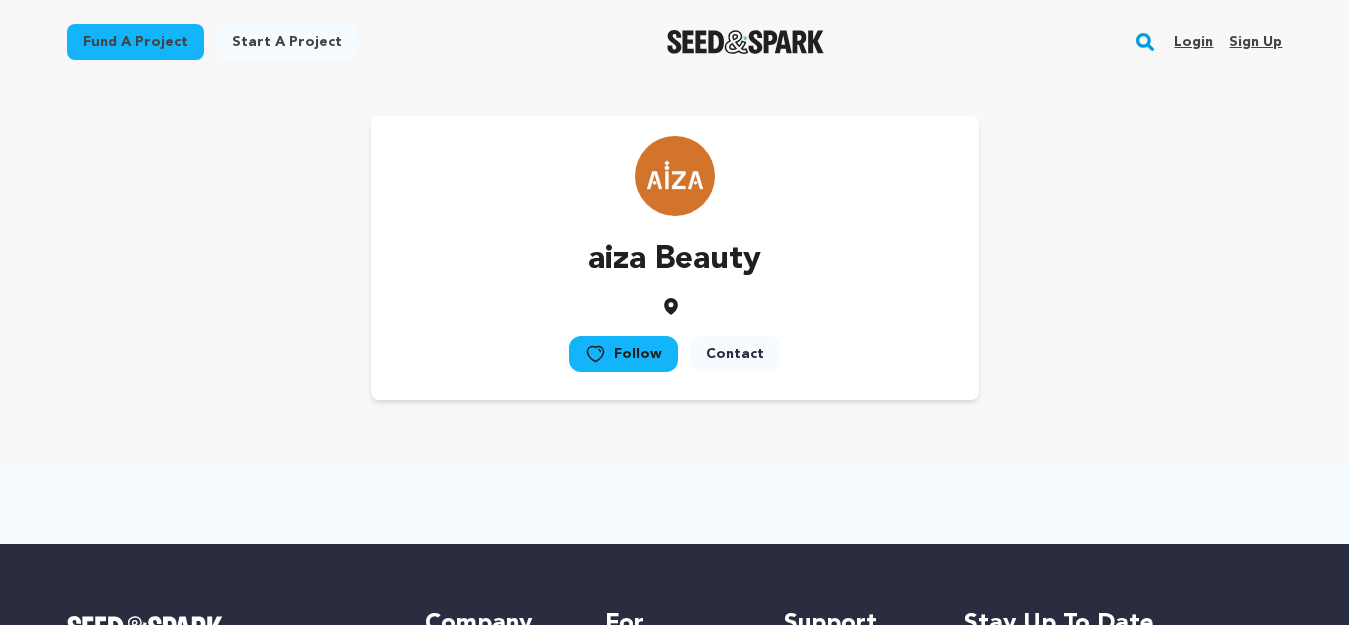 scroll, scrollTop: 0, scrollLeft: 0, axis: both 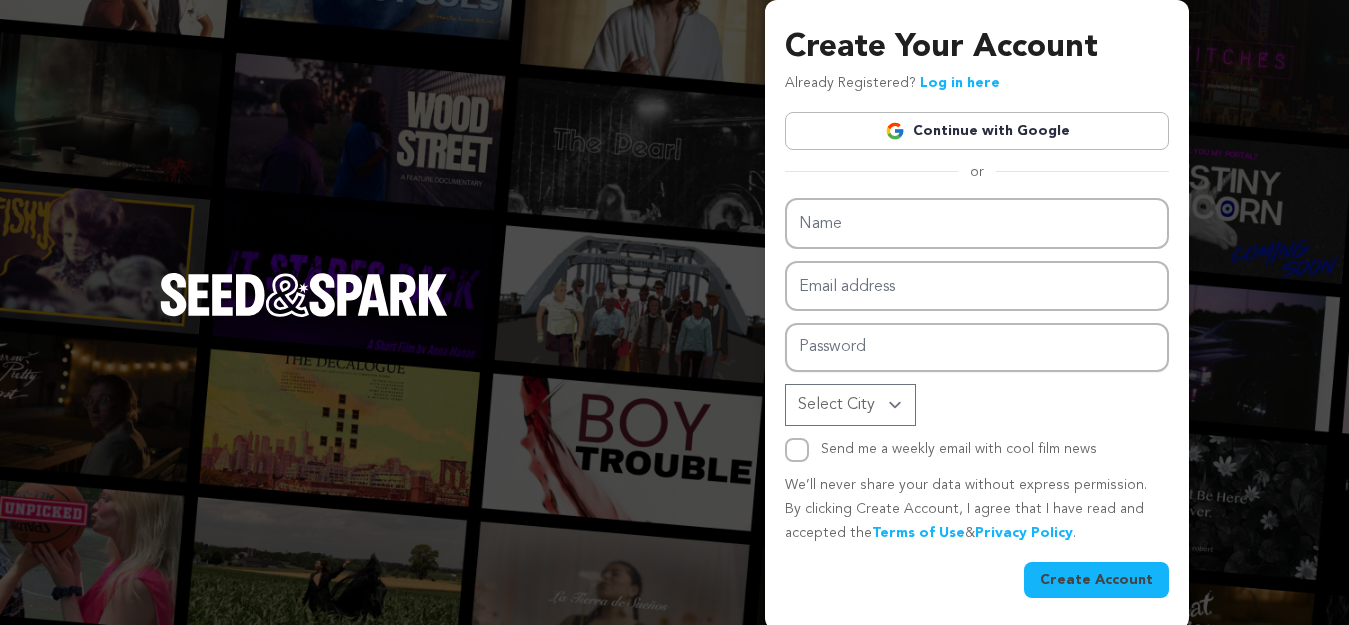 click on "Continue with Google" at bounding box center [977, 131] 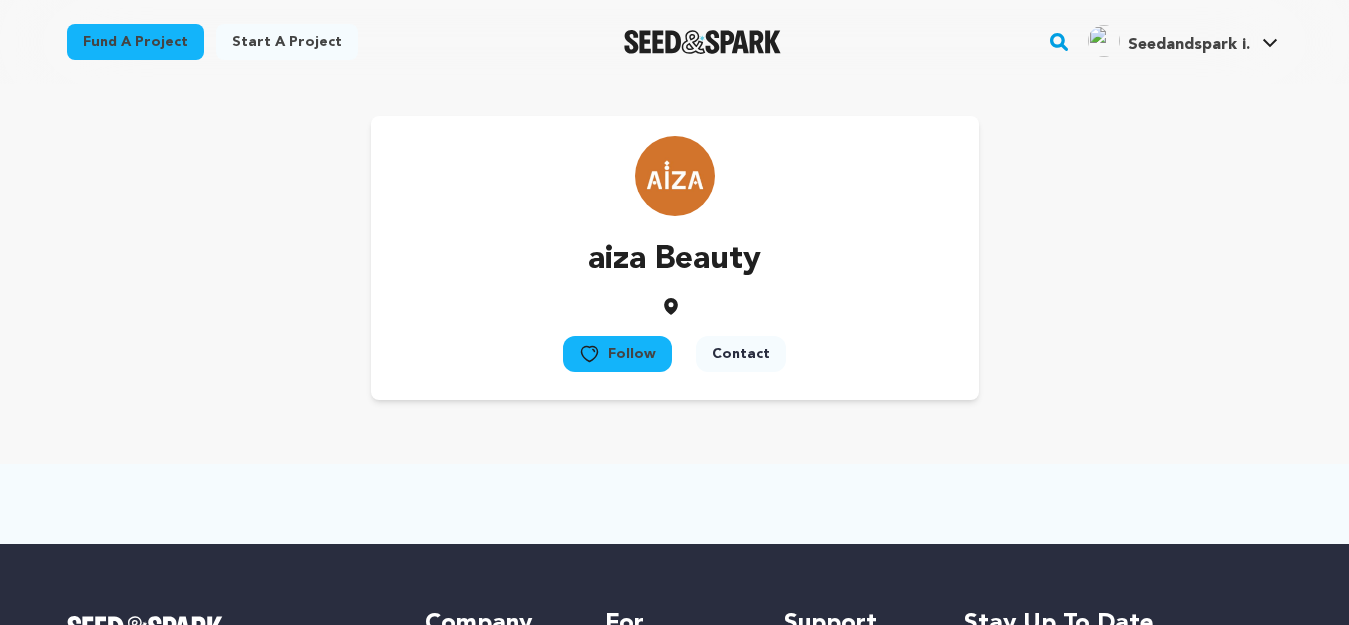 scroll, scrollTop: 0, scrollLeft: 0, axis: both 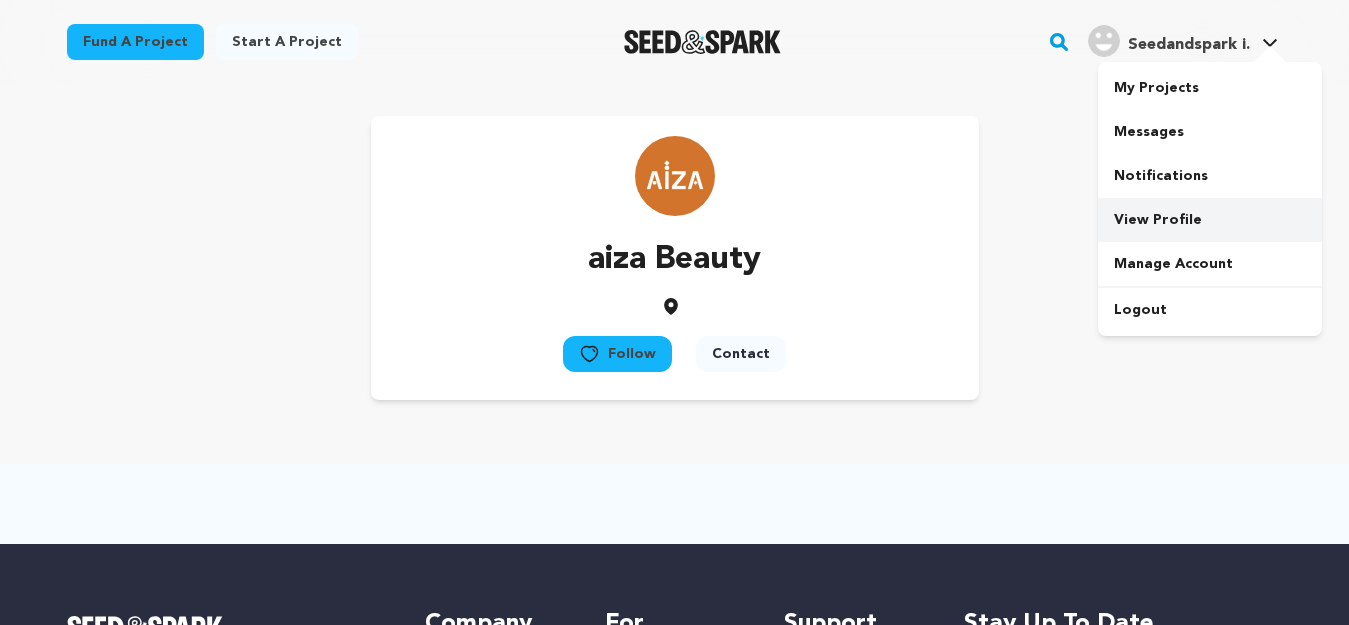 click on "View Profile" at bounding box center [1210, 220] 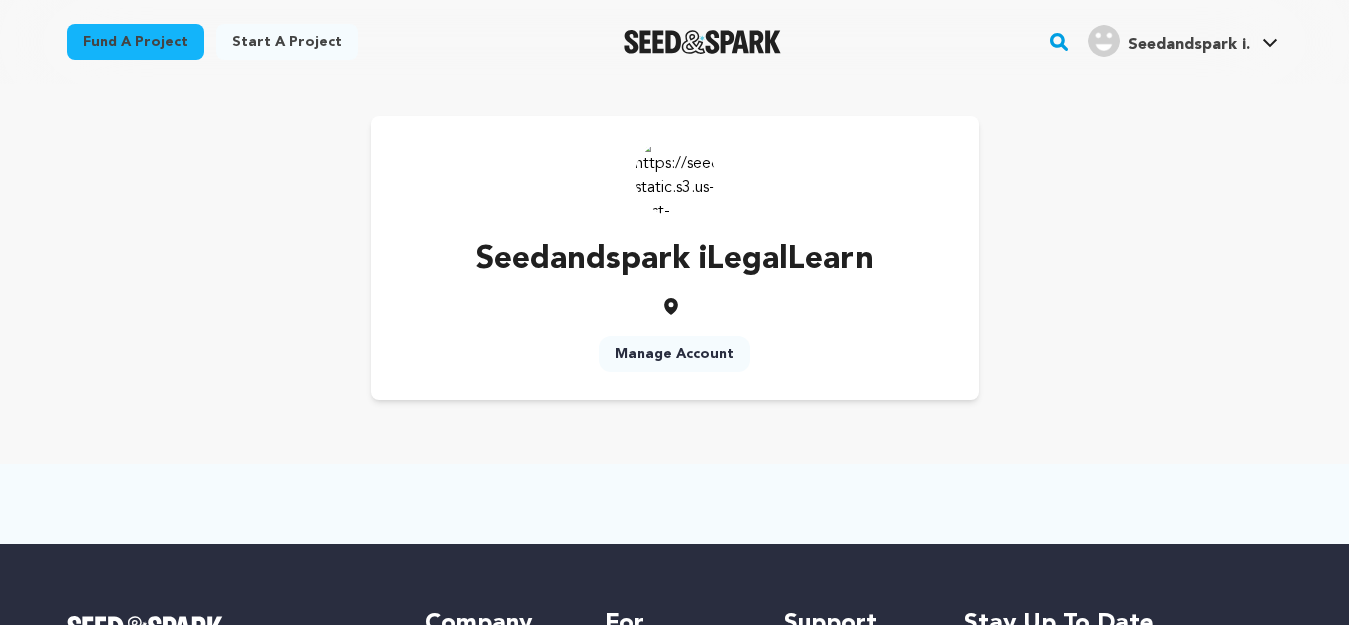 scroll, scrollTop: 0, scrollLeft: 0, axis: both 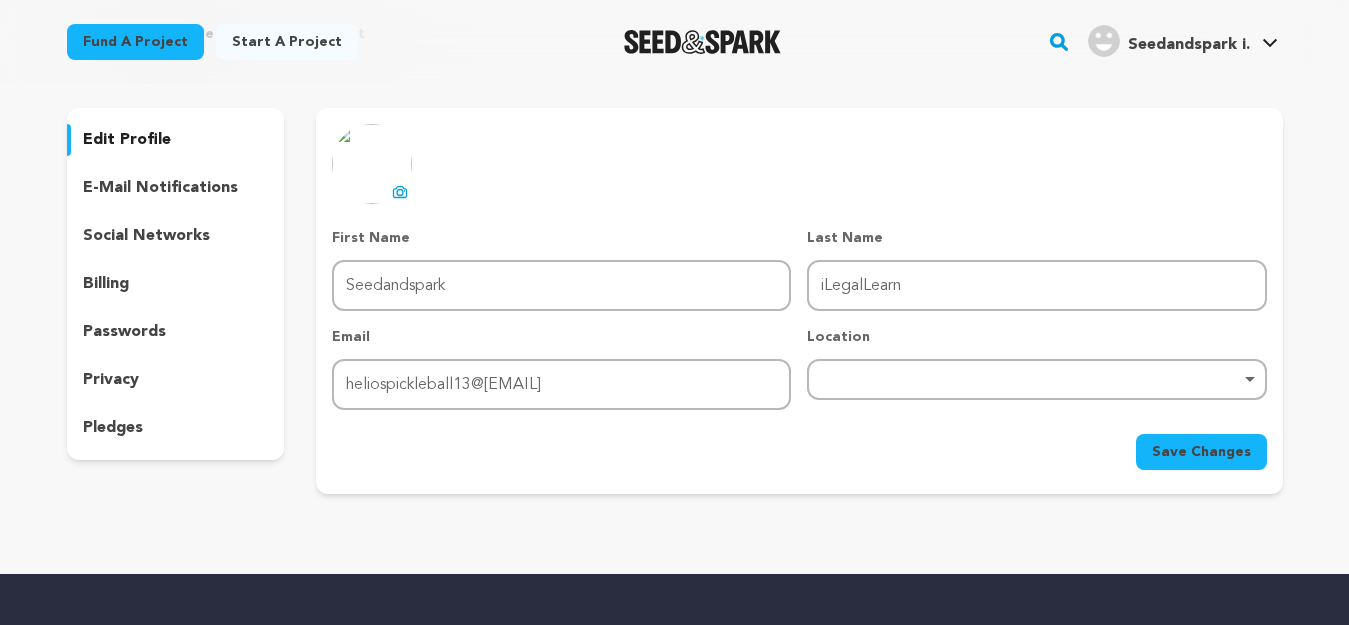 click on "Fund a project
Start a project
Search" at bounding box center (659, 42) 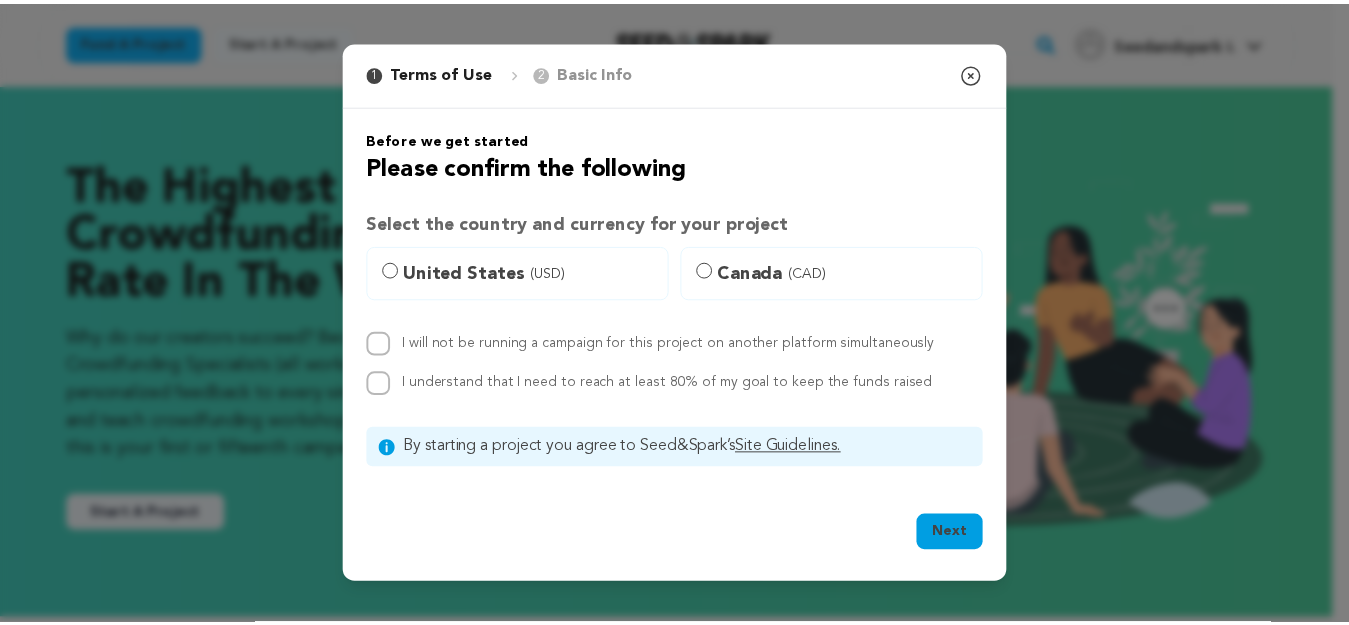 scroll, scrollTop: 100, scrollLeft: 0, axis: vertical 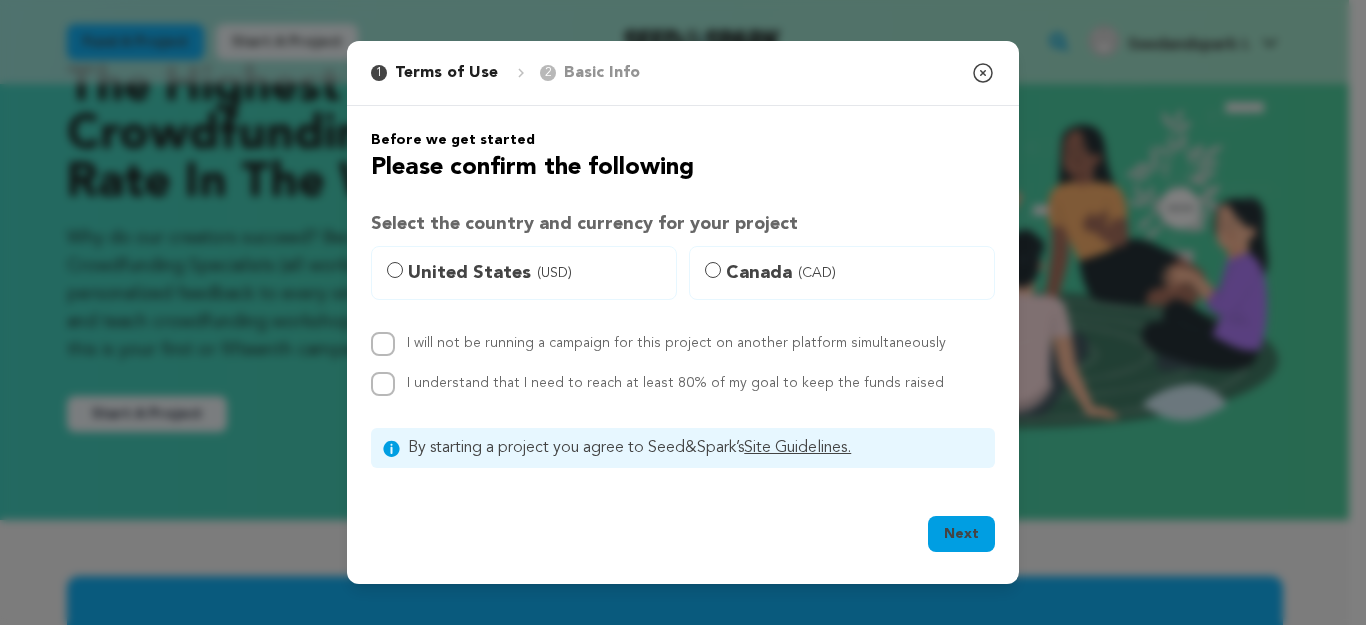 click on "United States
(USD)" at bounding box center [524, 273] 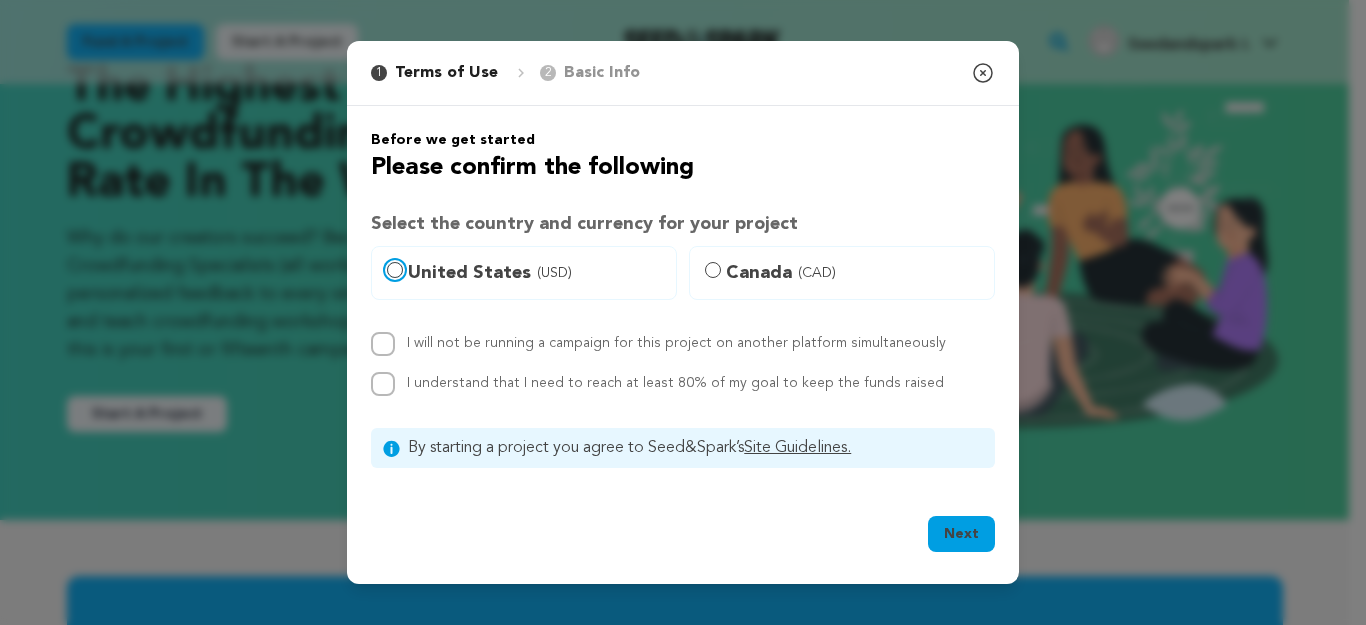click on "United States
(USD)" at bounding box center (395, 270) 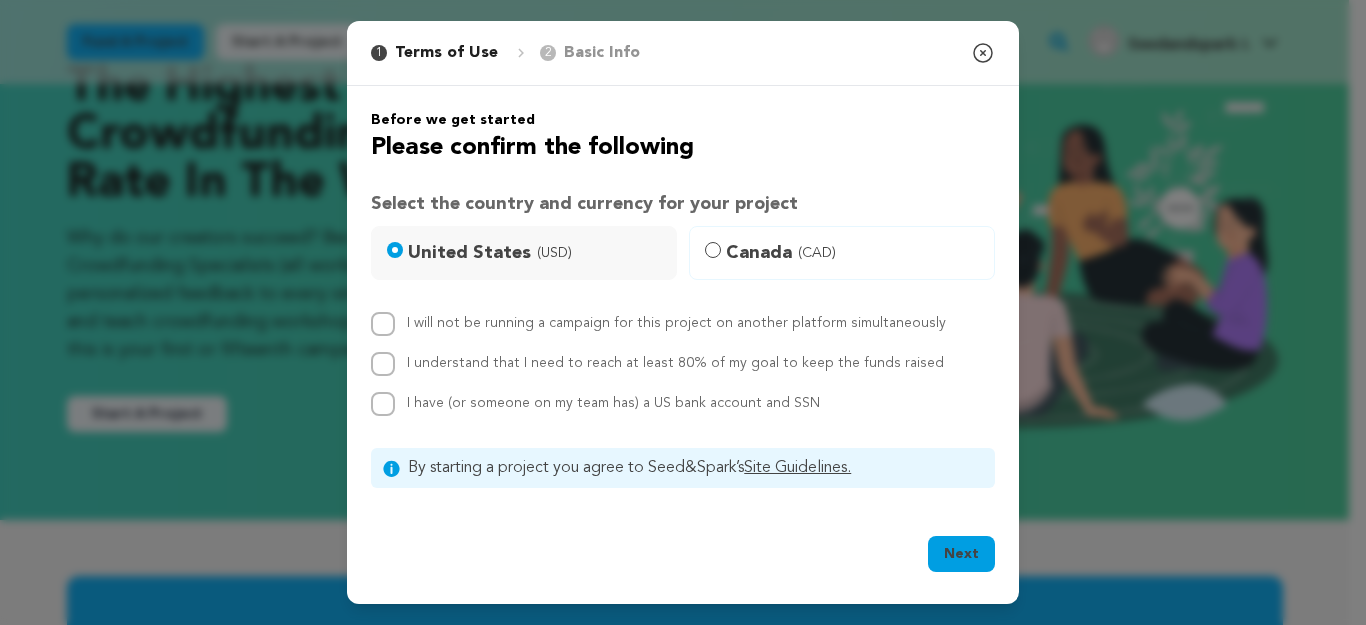 click on "Next" at bounding box center [961, 554] 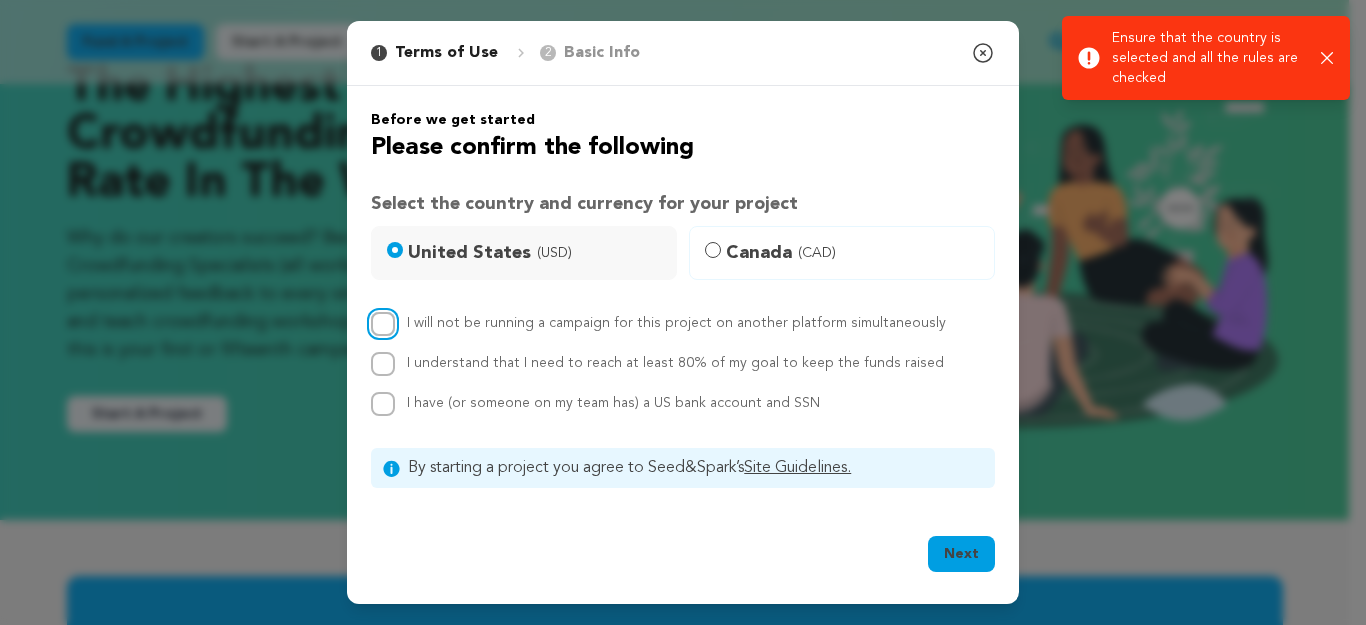 click on "I will not be running a campaign for this project on another platform
simultaneously" at bounding box center (383, 324) 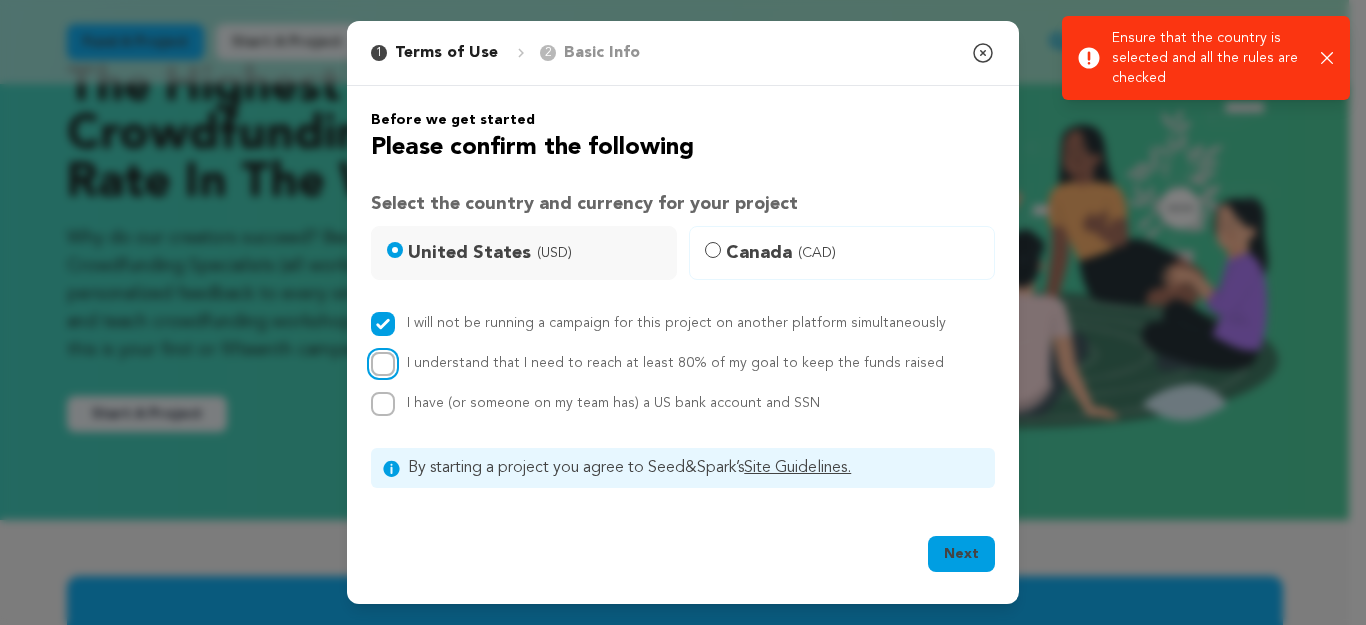 drag, startPoint x: 380, startPoint y: 358, endPoint x: 384, endPoint y: 390, distance: 32.24903 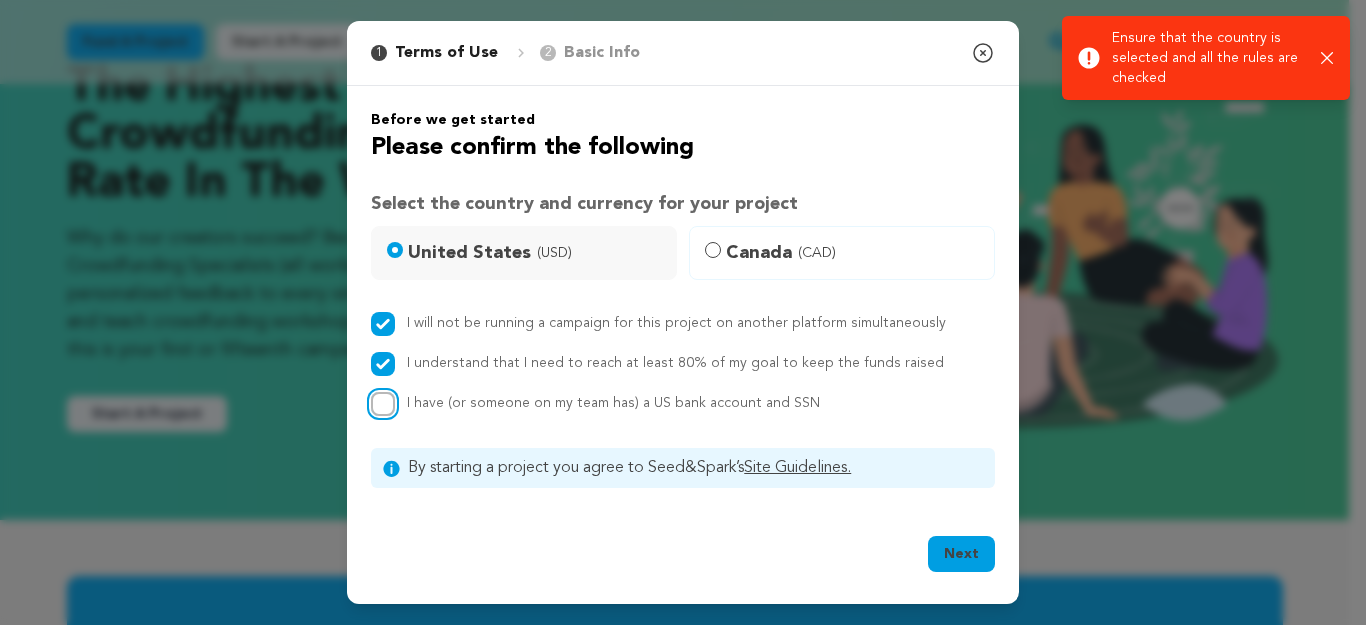 click on "I have (or someone on my team has) a US bank account and SSN" at bounding box center (383, 404) 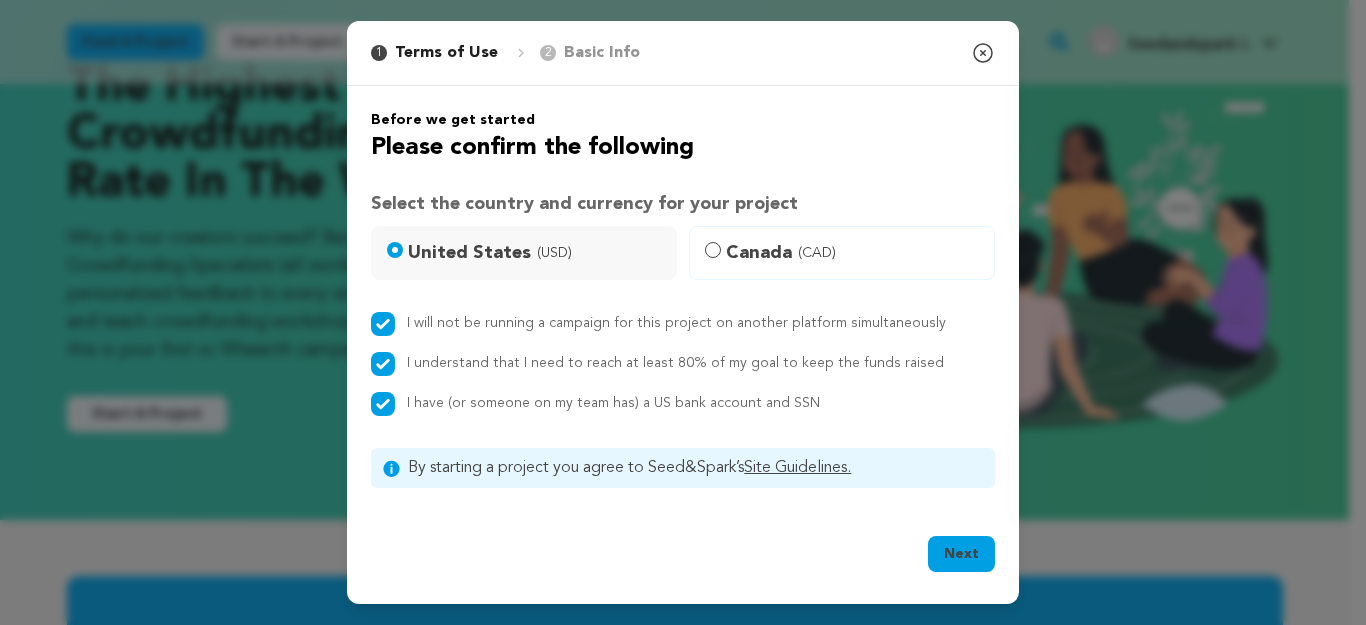 click on "Next" at bounding box center (961, 554) 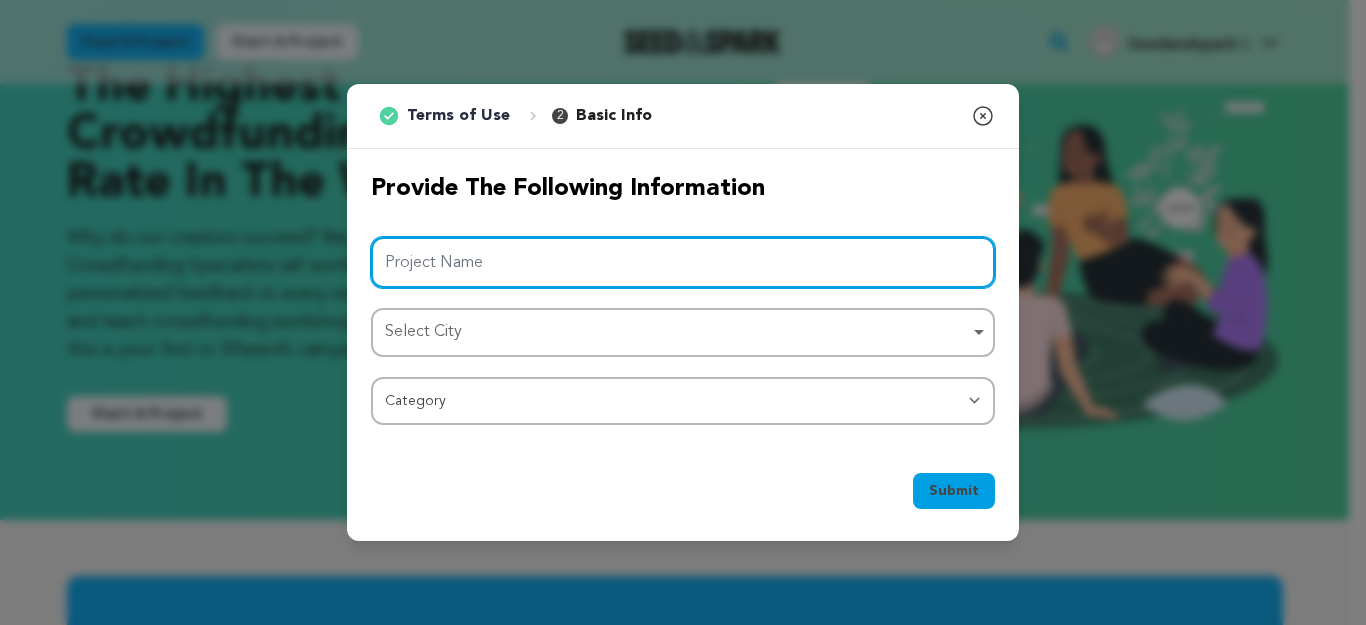 click on "Project Name" at bounding box center (683, 262) 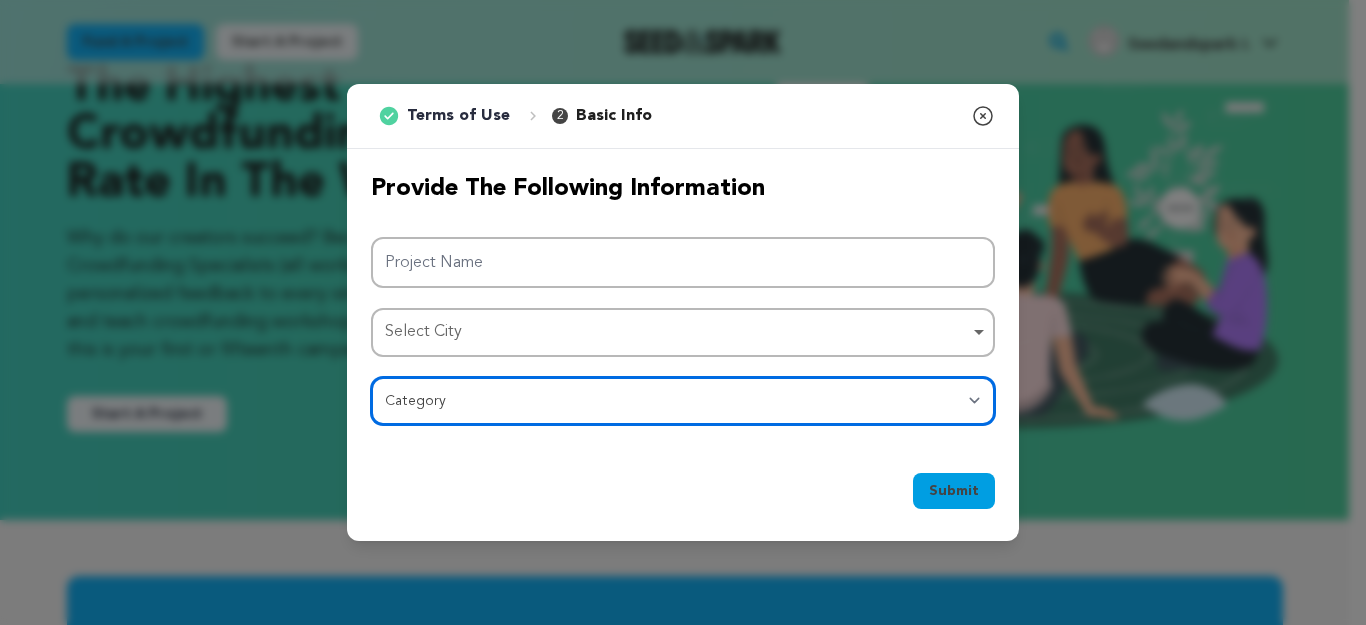 click on "Category
Film Feature
Film Short
Series
Film Festival
Company
Music Video
VR Experience
Comics
Artist Residency
Art & Photography
Collective
Dance
Games
Music
Radio & Podcasts
Orgs & Companies
Writing & Publishing
Venue & Spaces
Theatre" at bounding box center [683, 401] 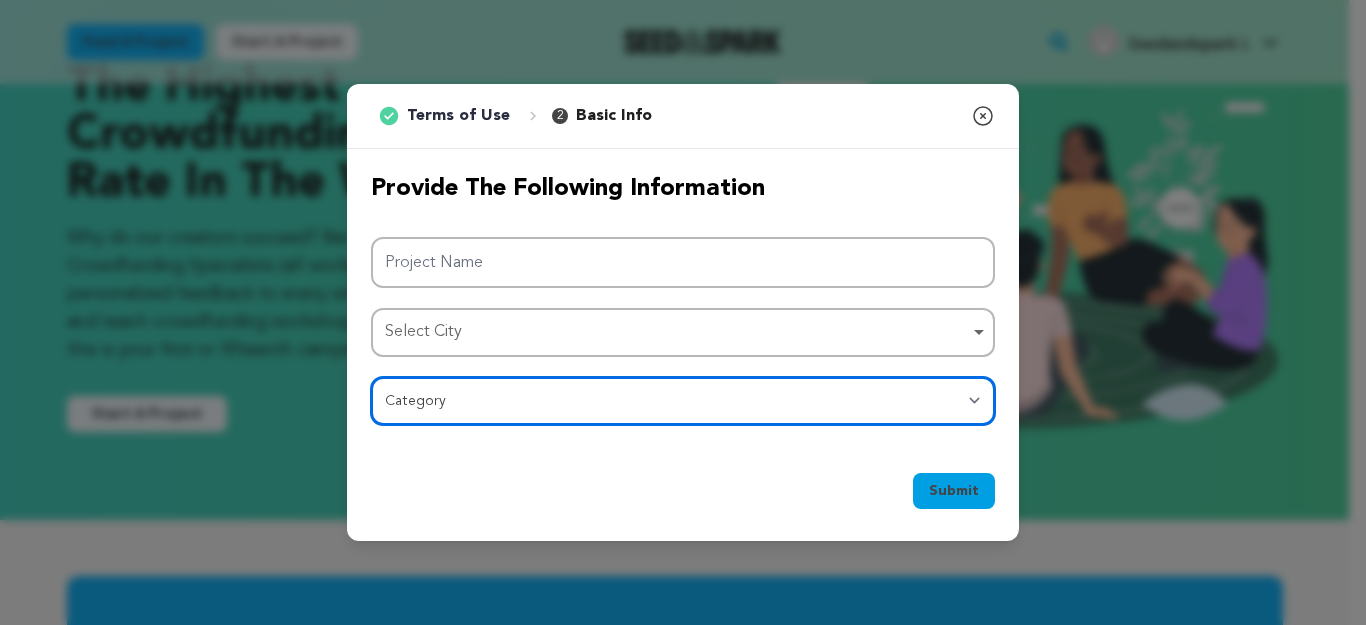 select on "1293" 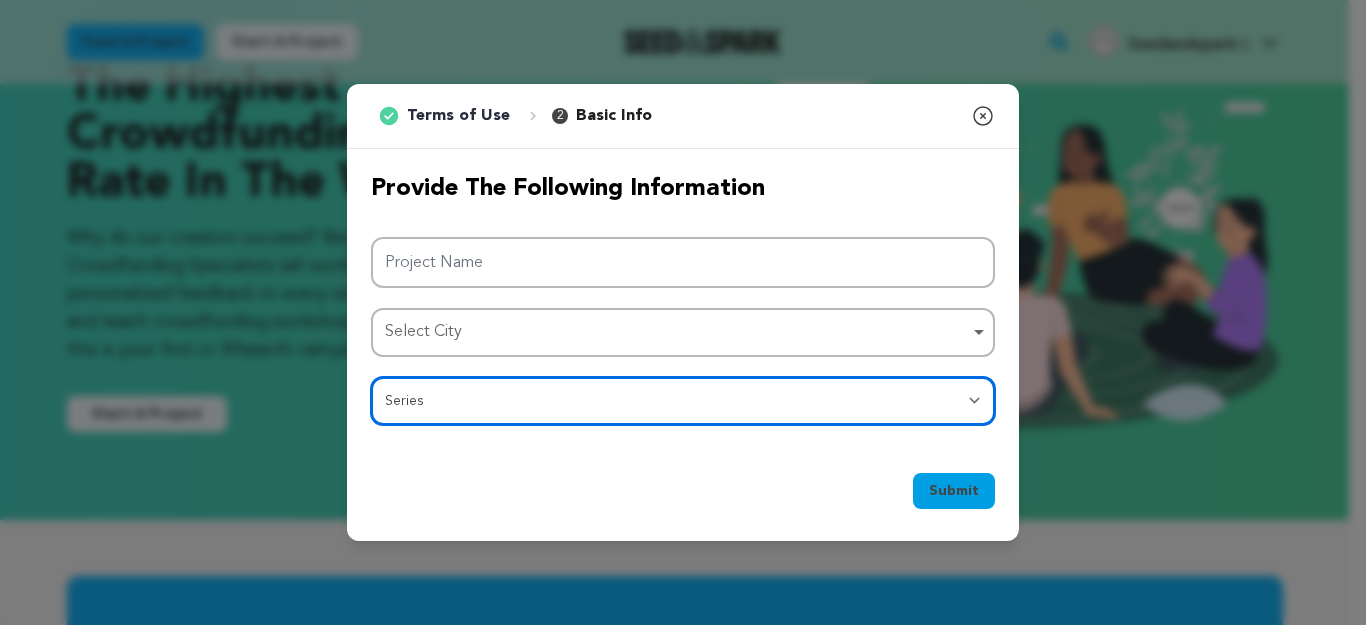 click on "Category
Film Feature
Film Short
Series
Film Festival
Company
Music Video
VR Experience
Comics
Artist Residency
Art & Photography
Collective
Dance
Games
Music
Radio & Podcasts
Orgs & Companies
Writing & Publishing
Venue & Spaces
Theatre" at bounding box center [683, 401] 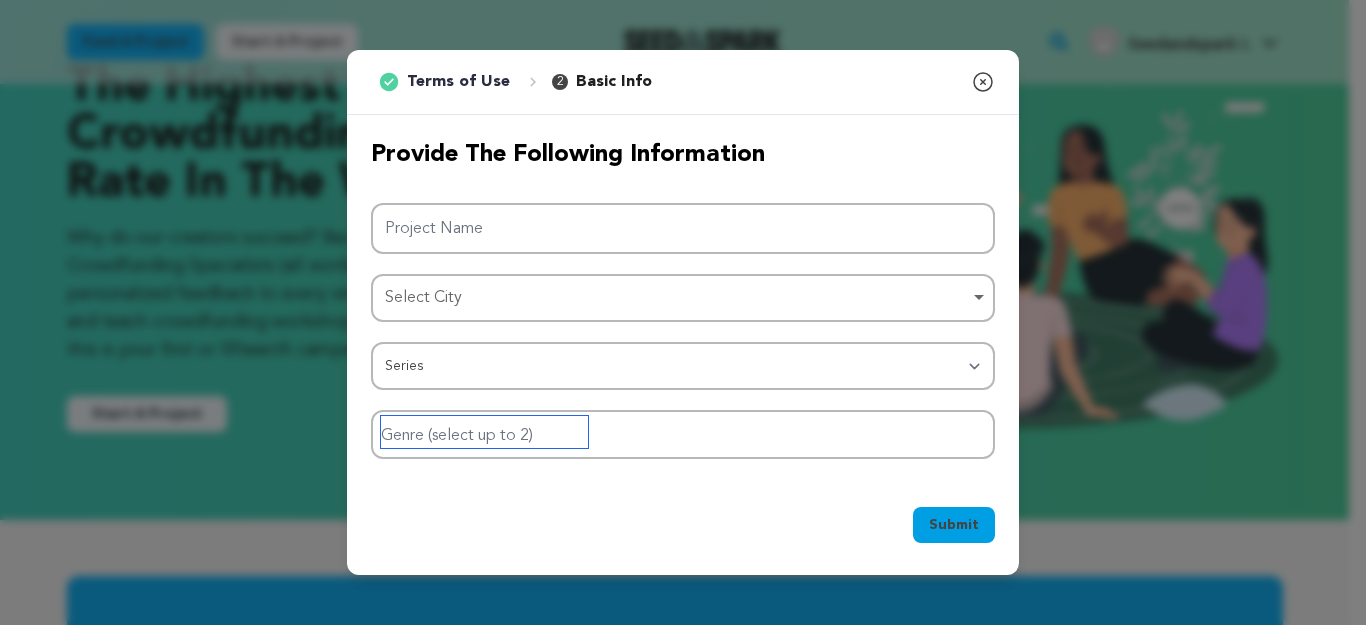 click at bounding box center [484, 432] 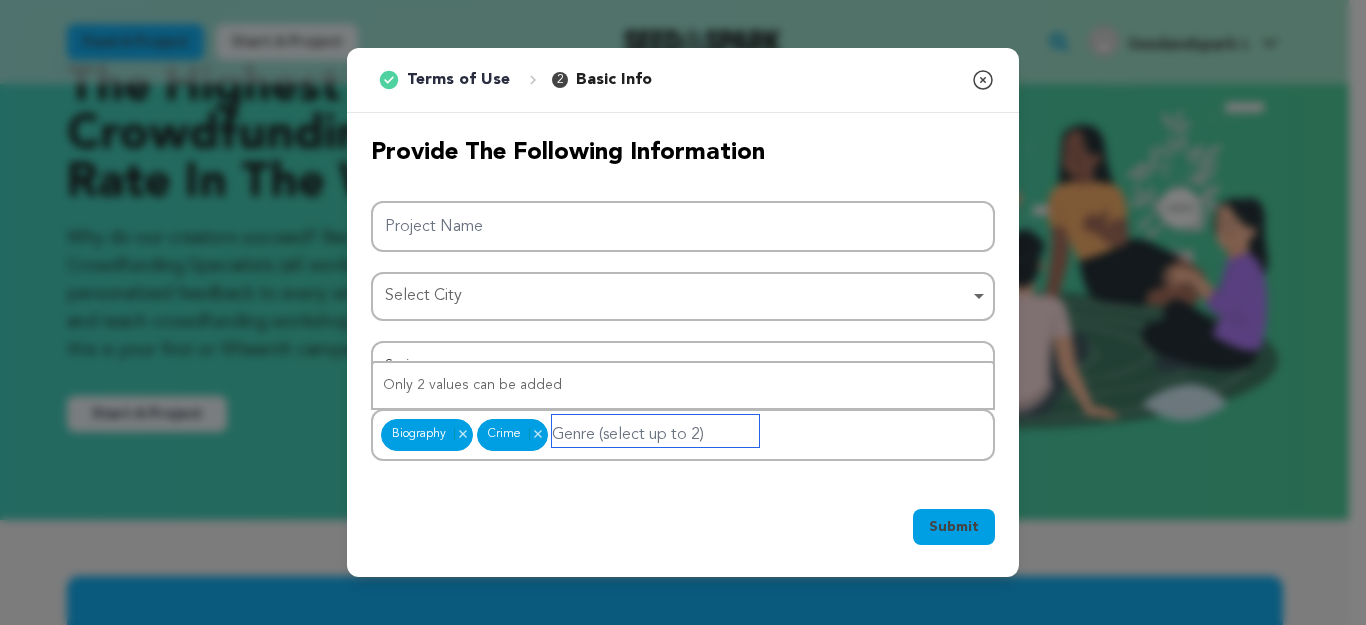 click on "Select City Remove item" at bounding box center (683, 296) 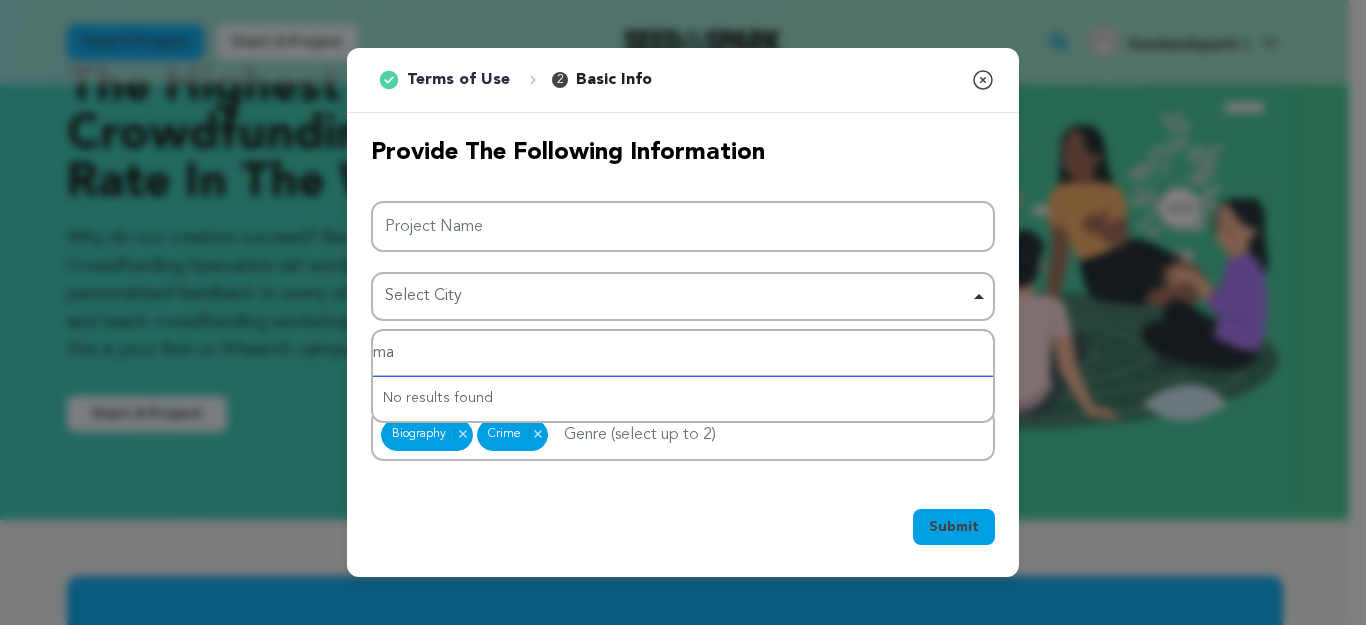 type on "mas" 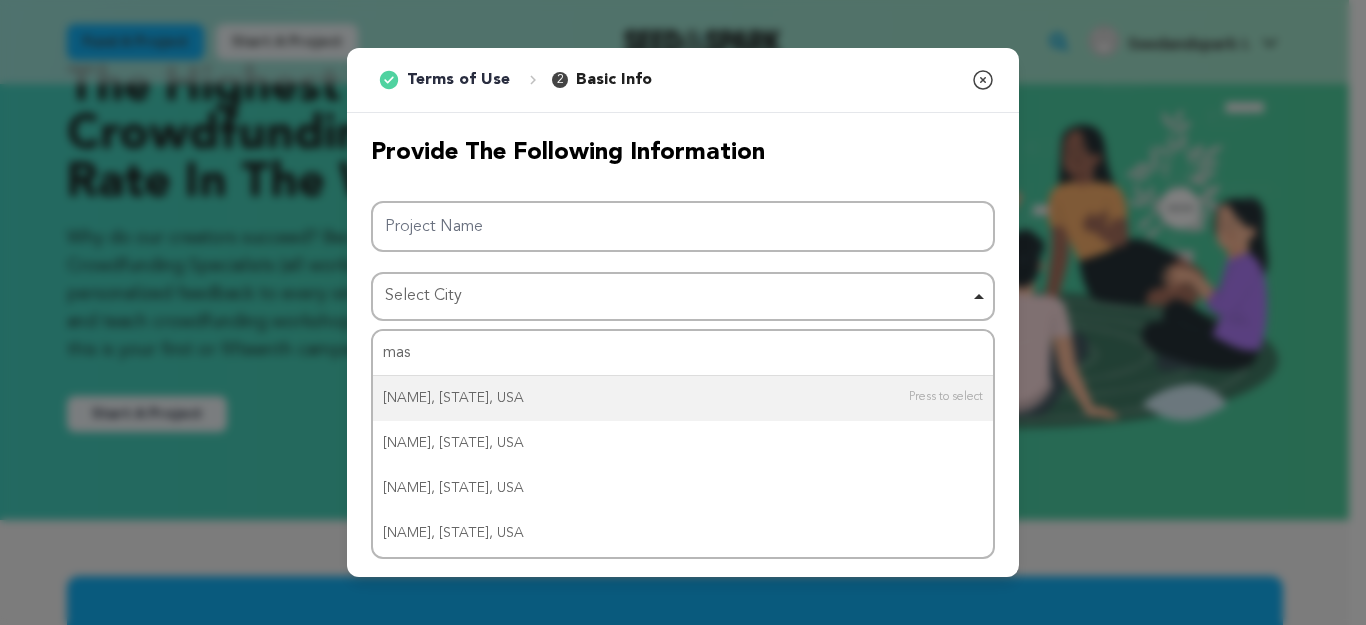 type 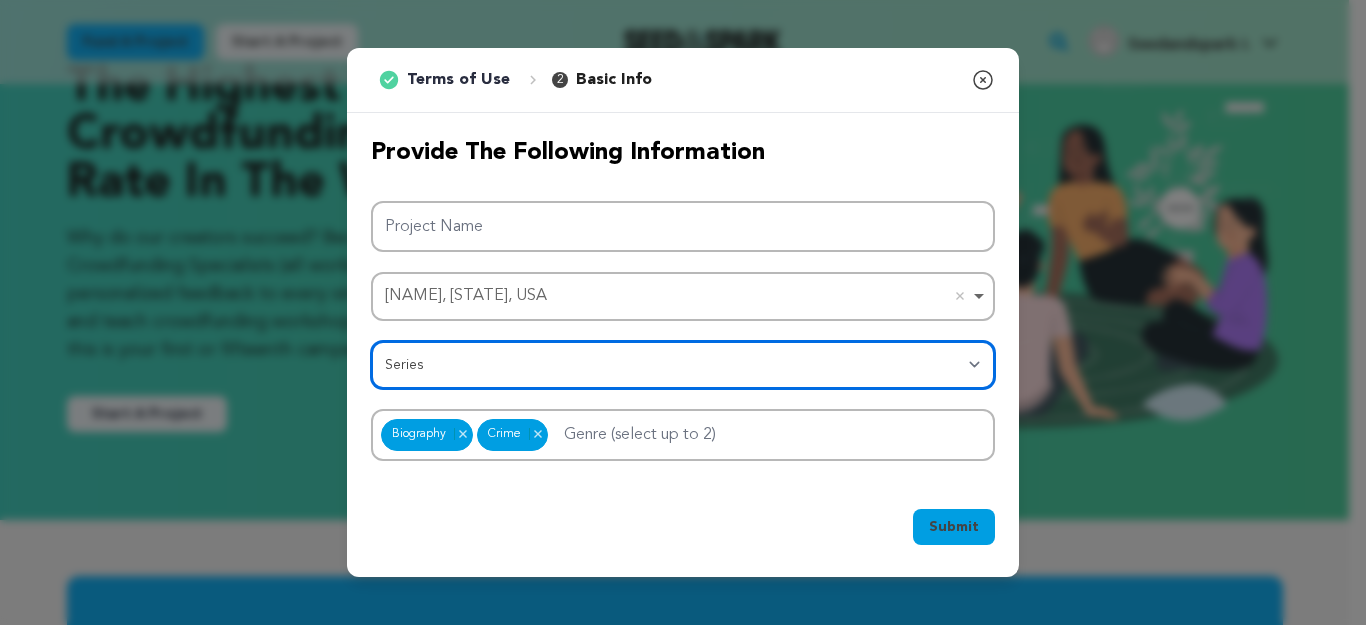 click on "Category
Film Feature
Film Short
Series
Film Festival
Company
Music Video
VR Experience
Comics
Artist Residency
Art & Photography
Collective
Dance
Games
Music
Radio & Podcasts
Orgs & Companies
Writing & Publishing
Venue & Spaces
Theatre" at bounding box center [683, 365] 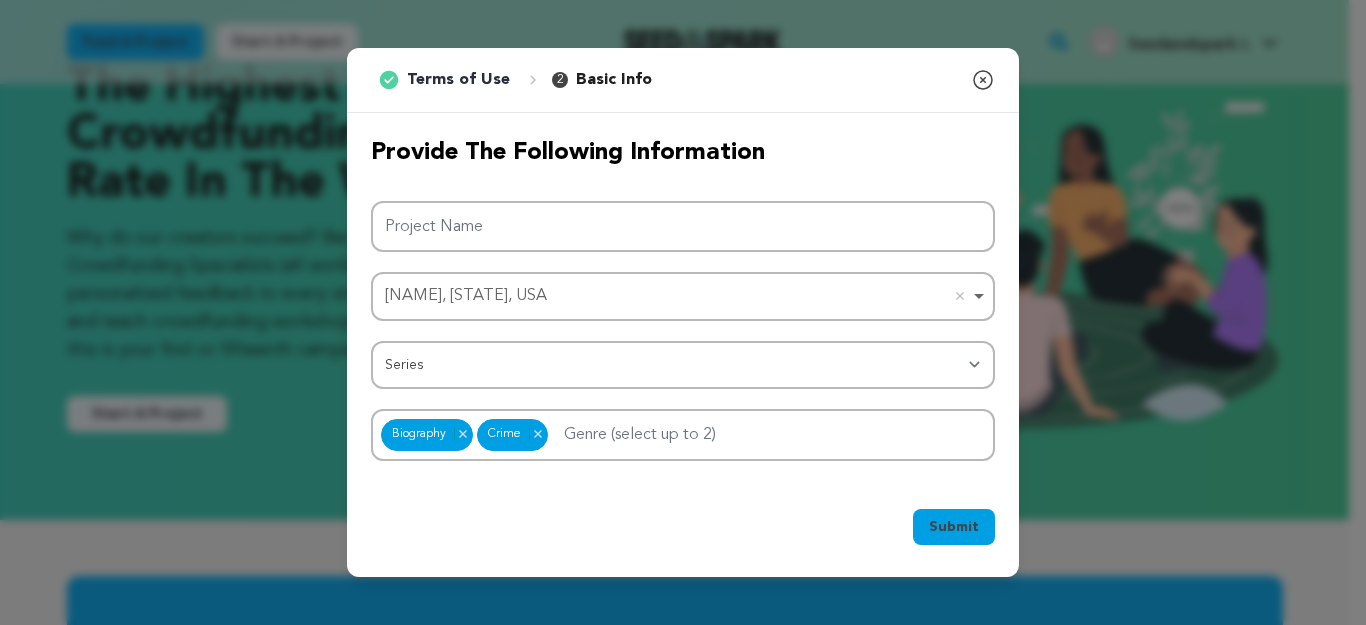click on "1
Terms of Use
2
Basic Info
You started your project!
Close modal
Provide the following information" at bounding box center (683, 312) 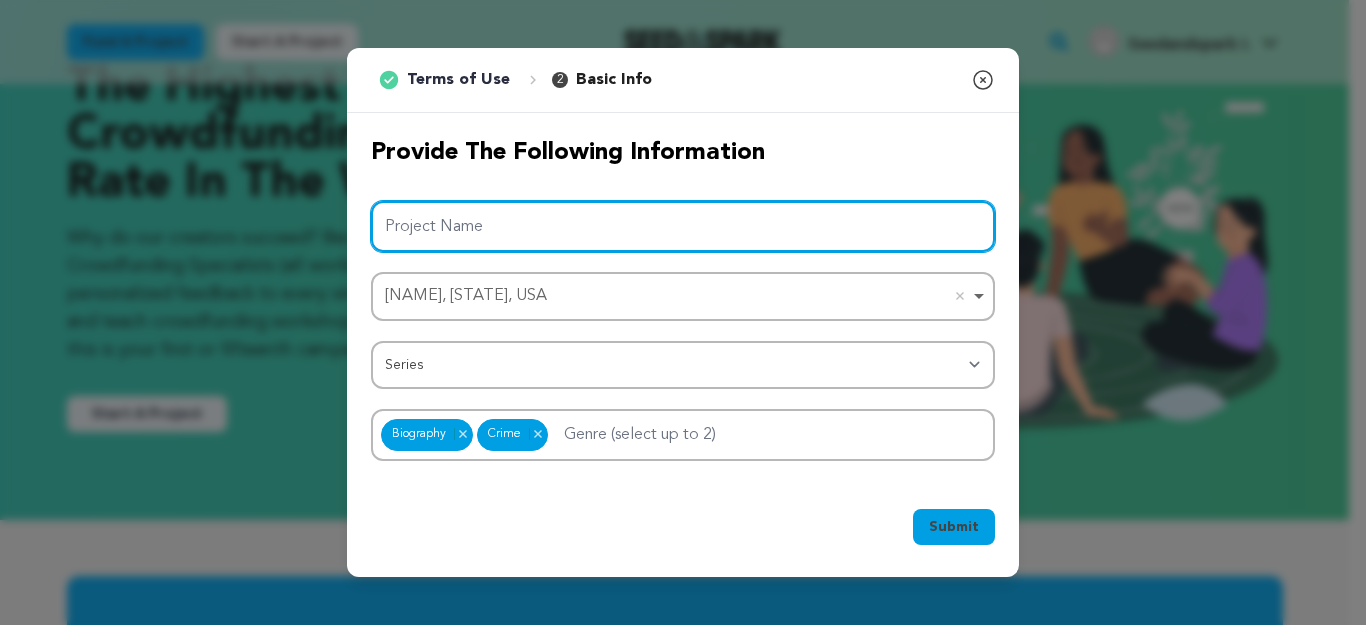 click on "Project Name" at bounding box center (683, 226) 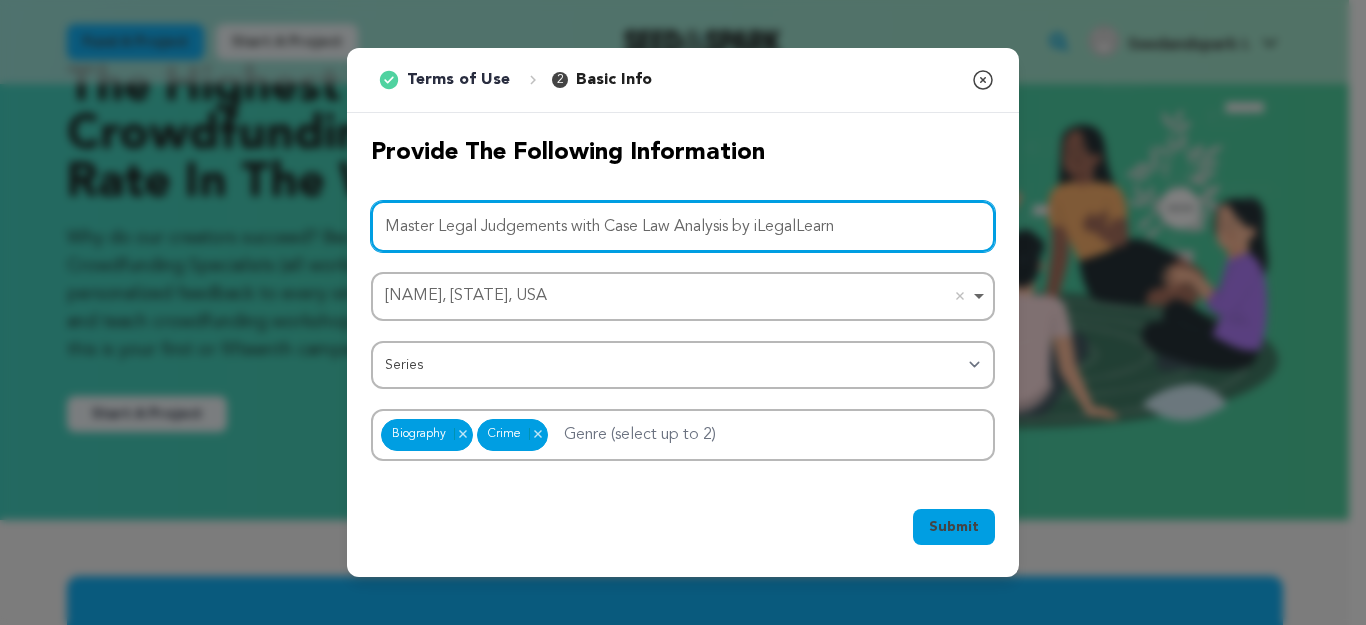type on "Master Legal Judgements with Case Law Analysis by iLegalLearn" 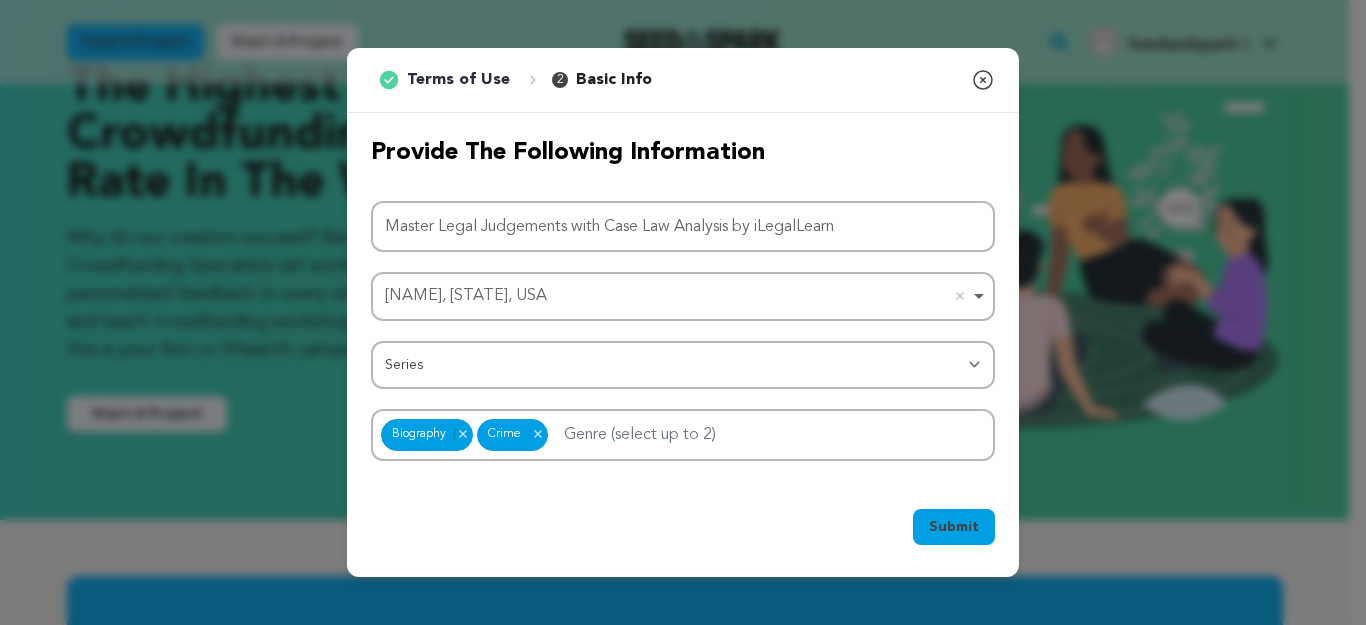 click on "Submit" at bounding box center (954, 527) 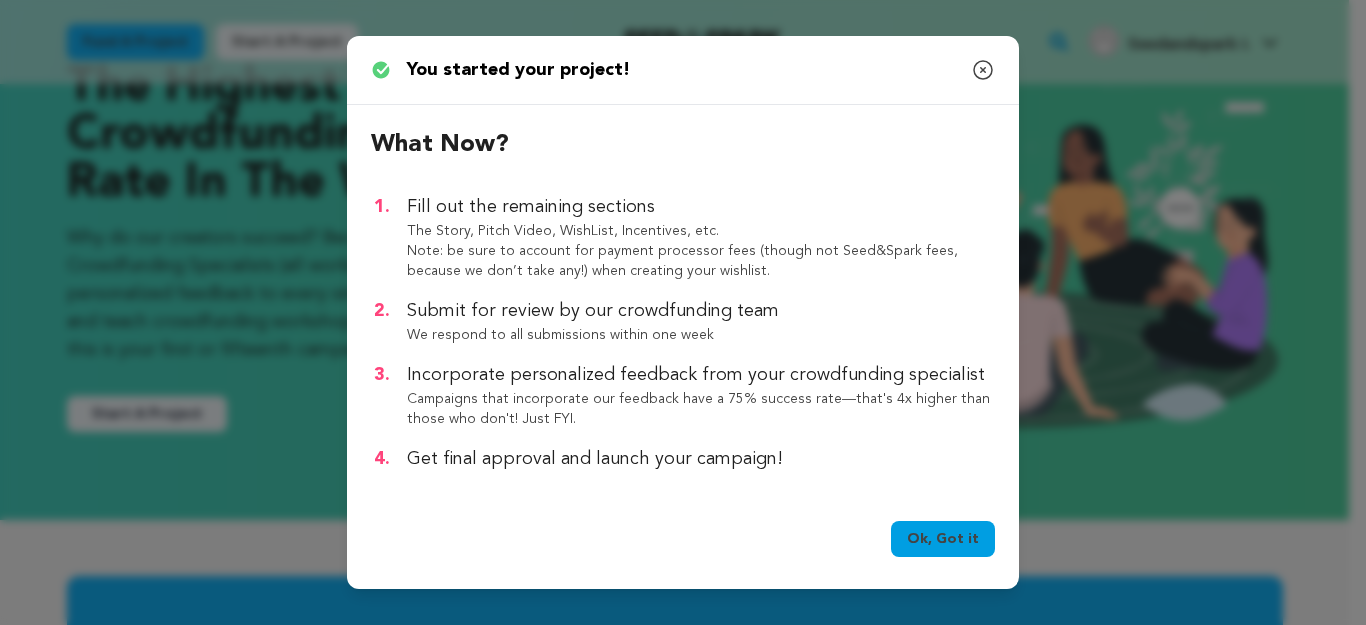 click on "1
Terms of Use
2
Basic Info
You started your project!
Close modal
What now?" at bounding box center (683, 312) 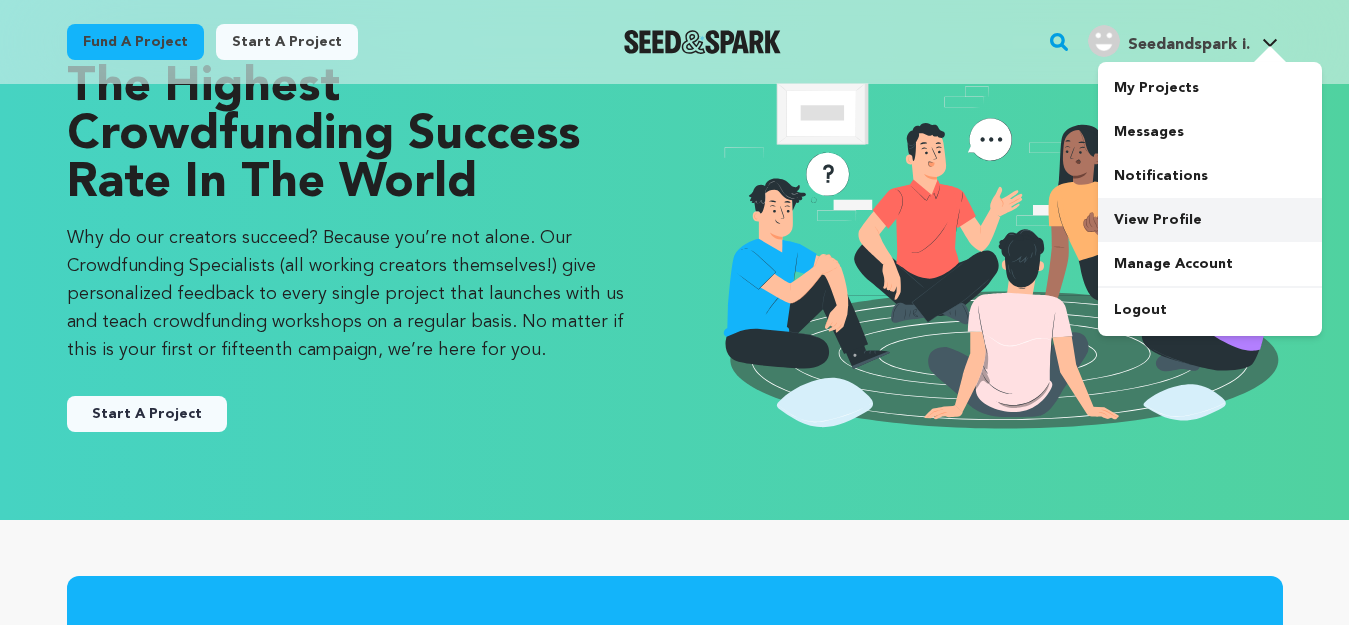 click on "View Profile" at bounding box center (1210, 220) 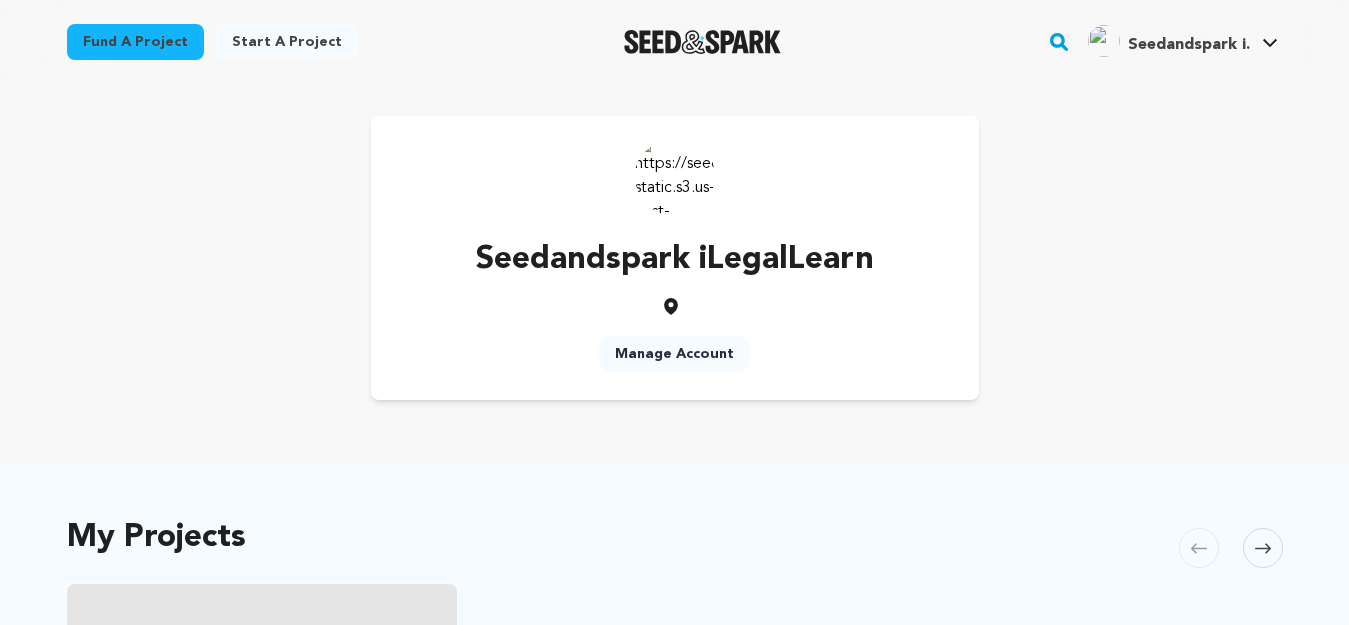 scroll, scrollTop: 0, scrollLeft: 0, axis: both 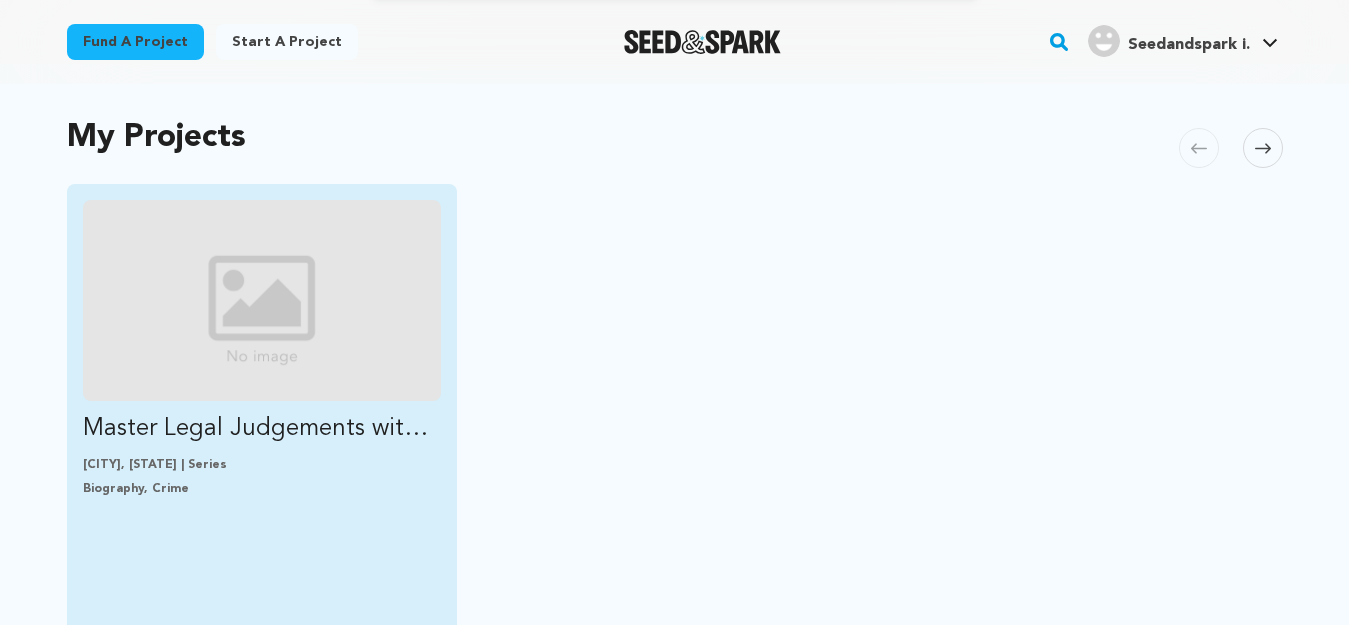 click at bounding box center [262, 300] 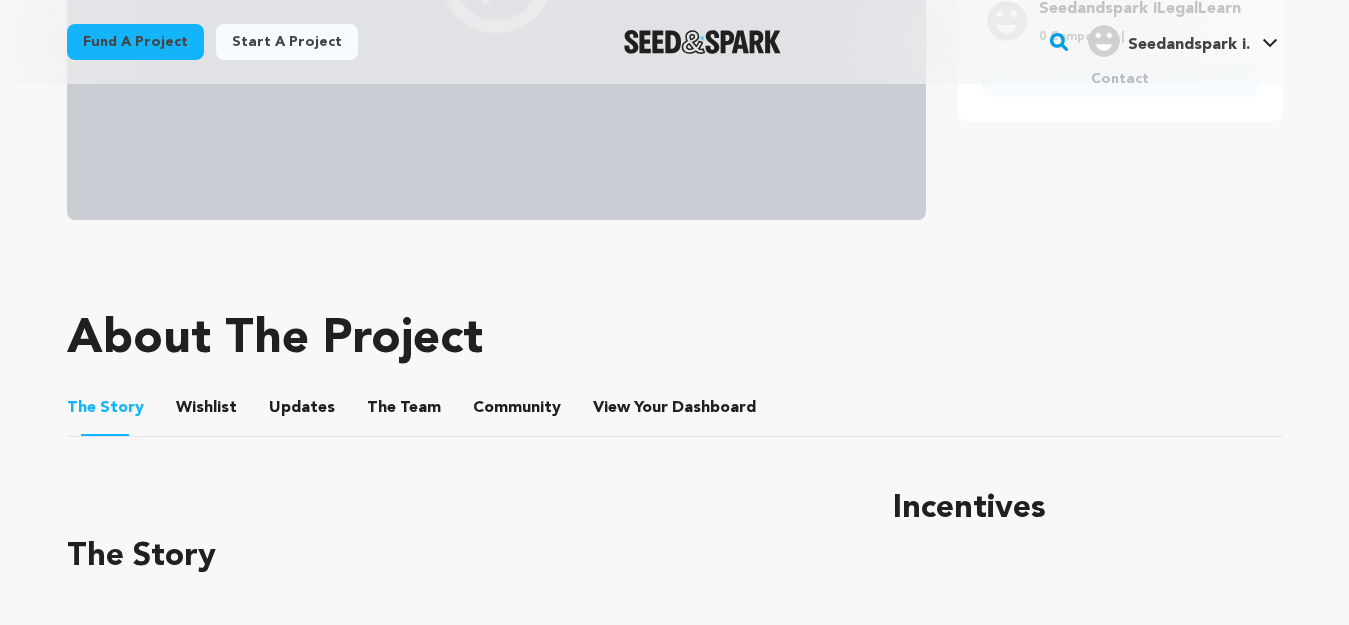 scroll, scrollTop: 700, scrollLeft: 0, axis: vertical 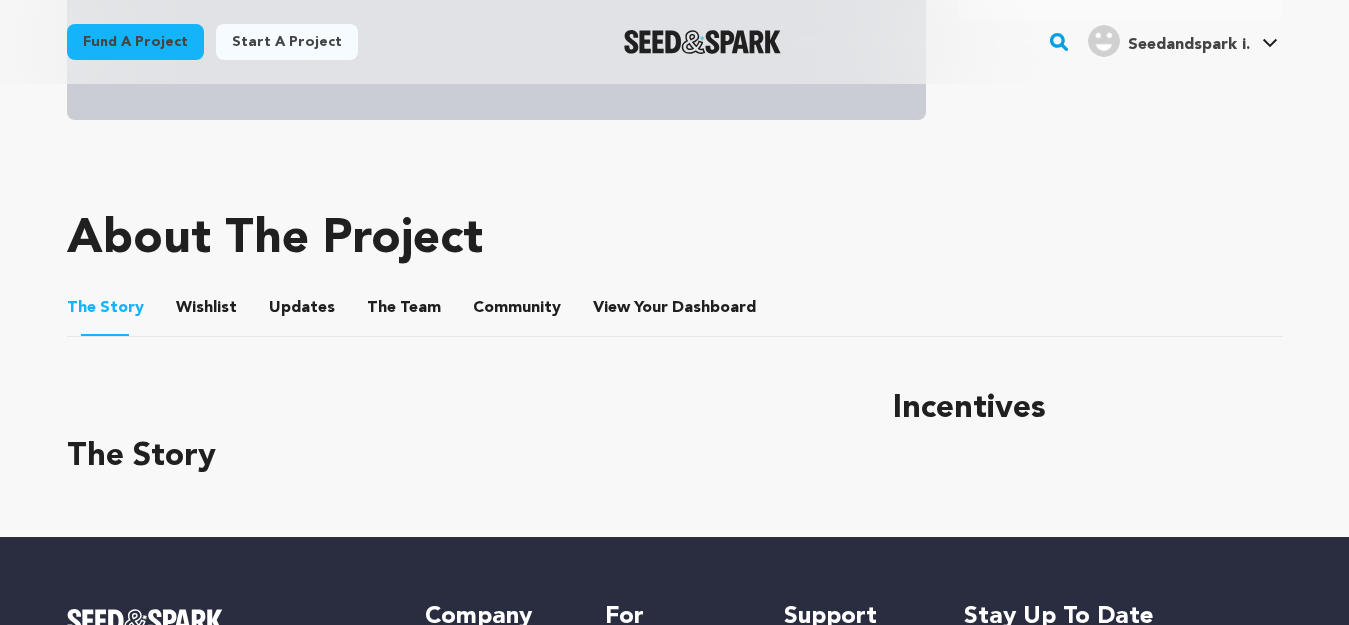 click on "Wishlist" at bounding box center (206, 312) 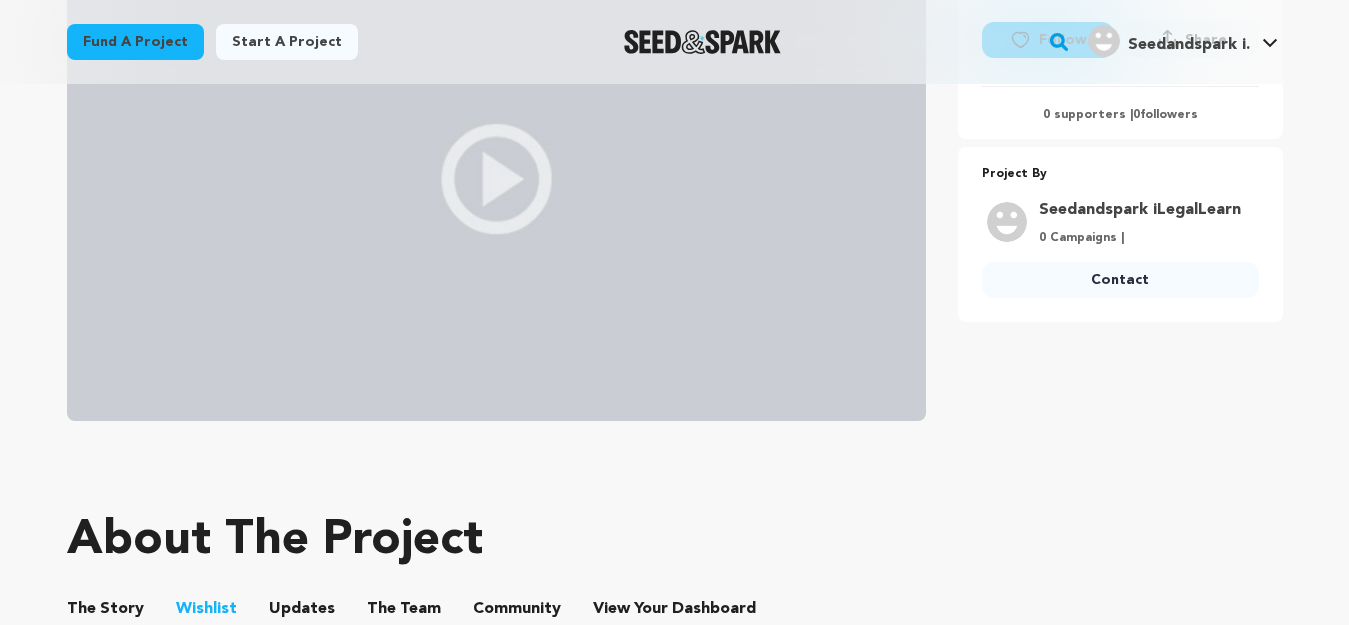 scroll, scrollTop: 400, scrollLeft: 0, axis: vertical 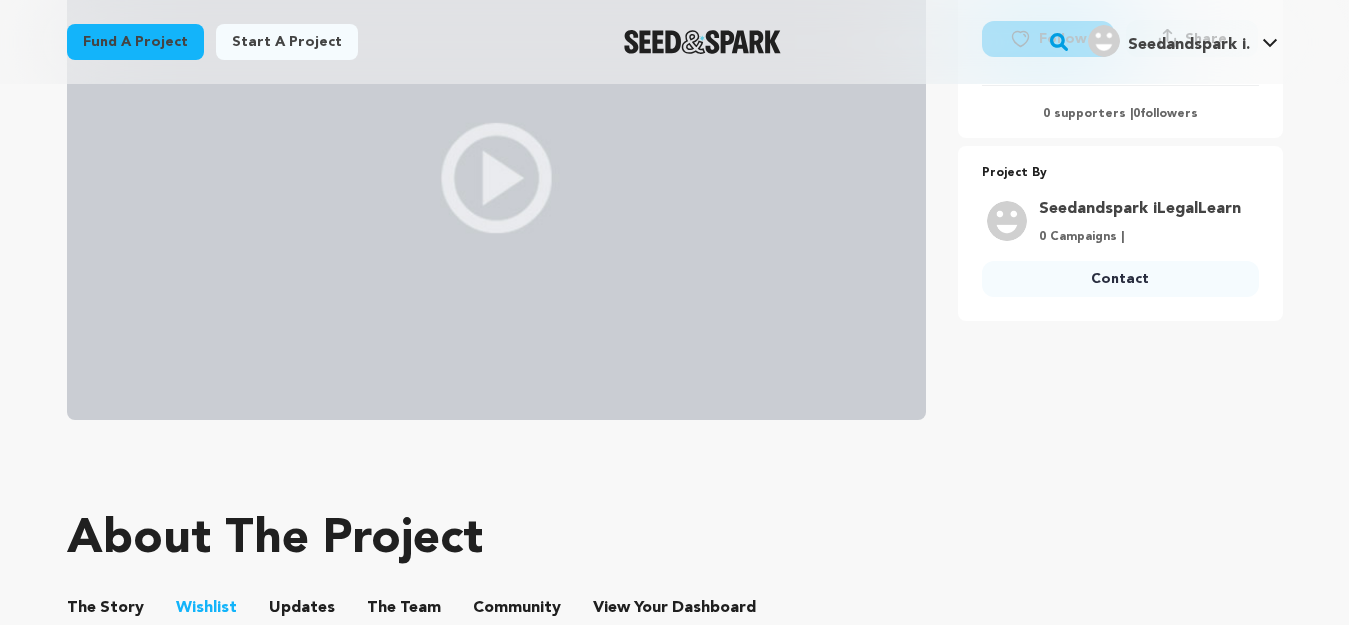 click at bounding box center (496, 178) 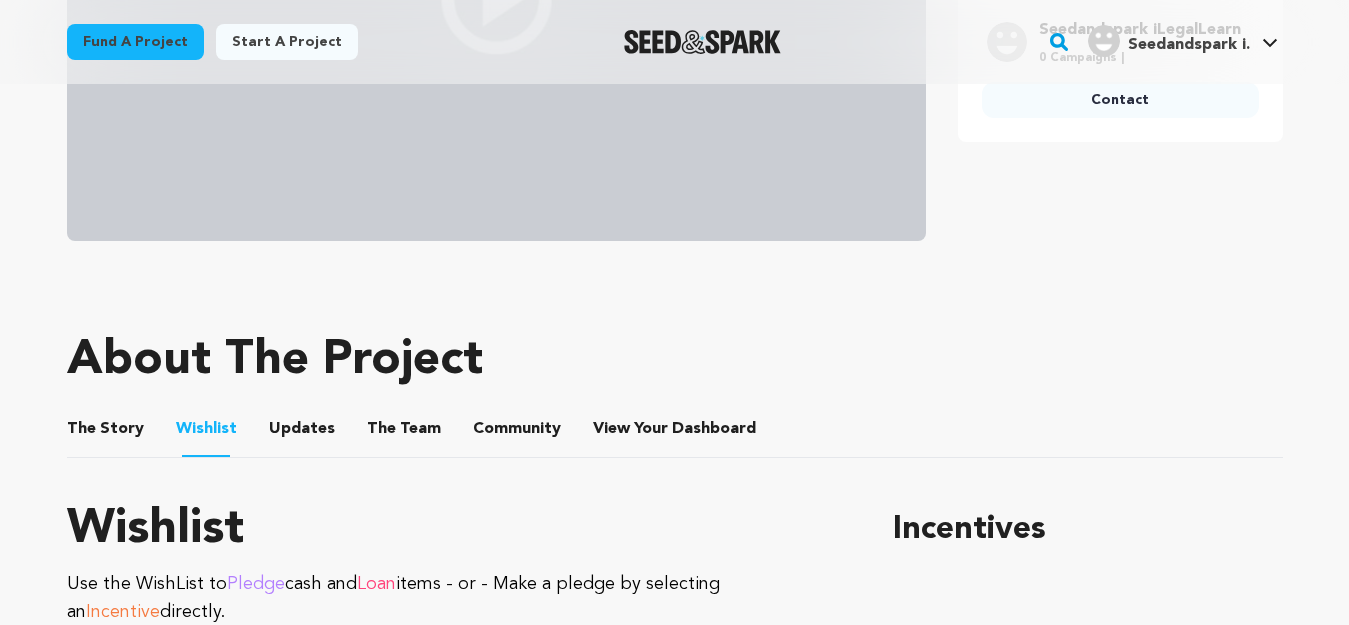 scroll, scrollTop: 200, scrollLeft: 0, axis: vertical 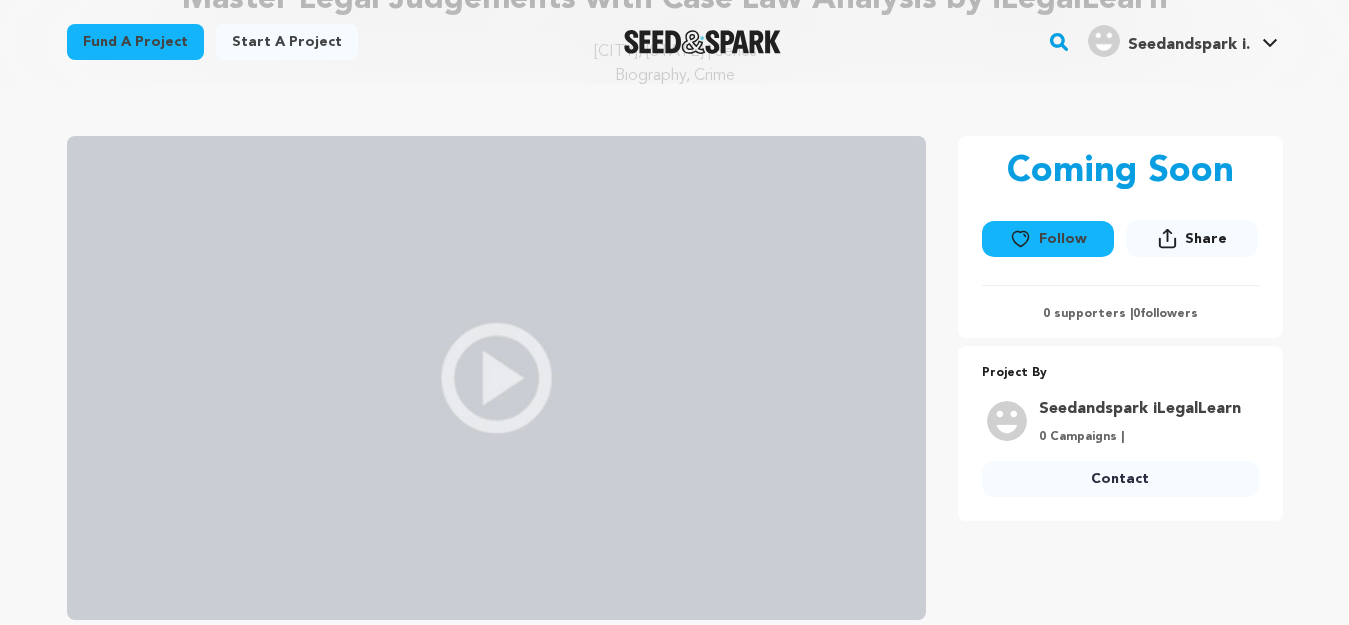 click on "Start a project" at bounding box center [287, 42] 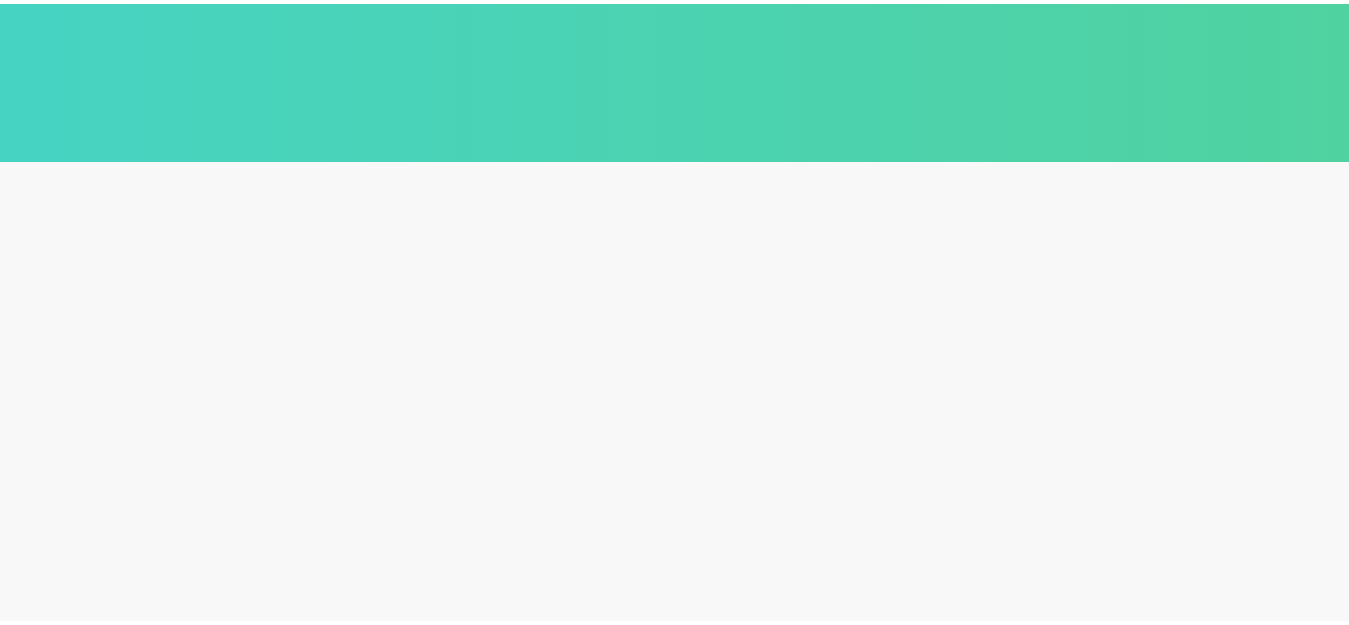 scroll, scrollTop: 0, scrollLeft: 0, axis: both 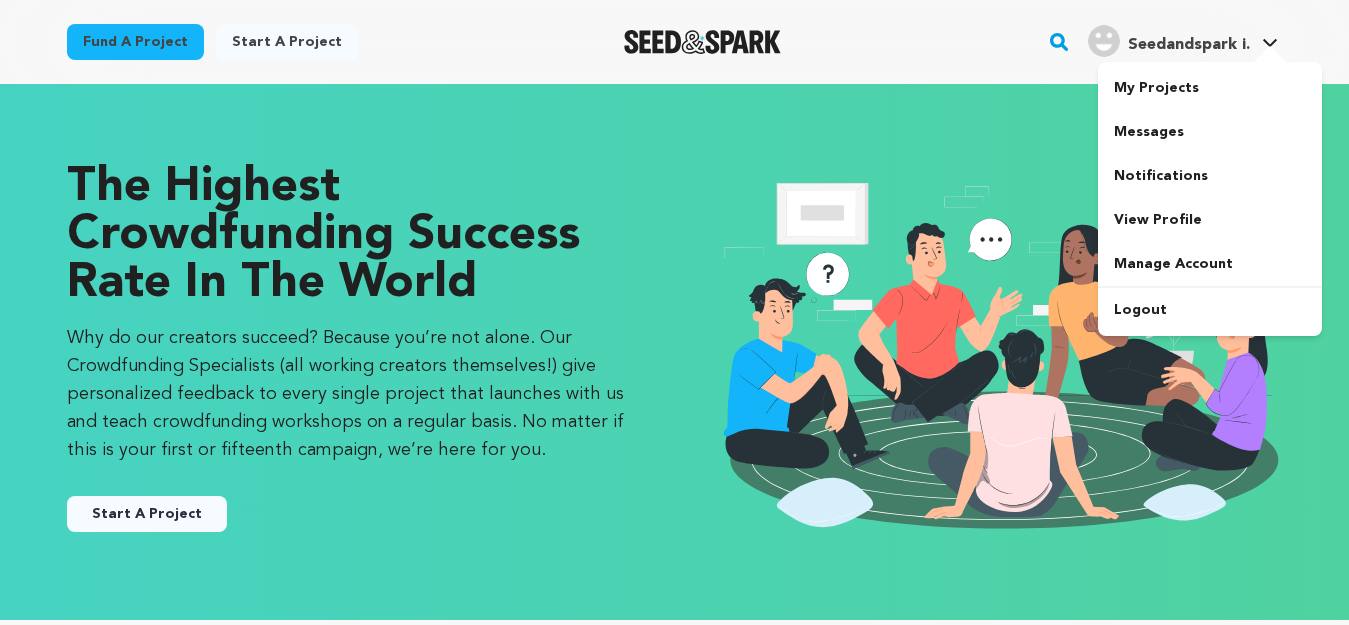 click on "Seedandspark i.
Seedandspark i." at bounding box center [1183, 42] 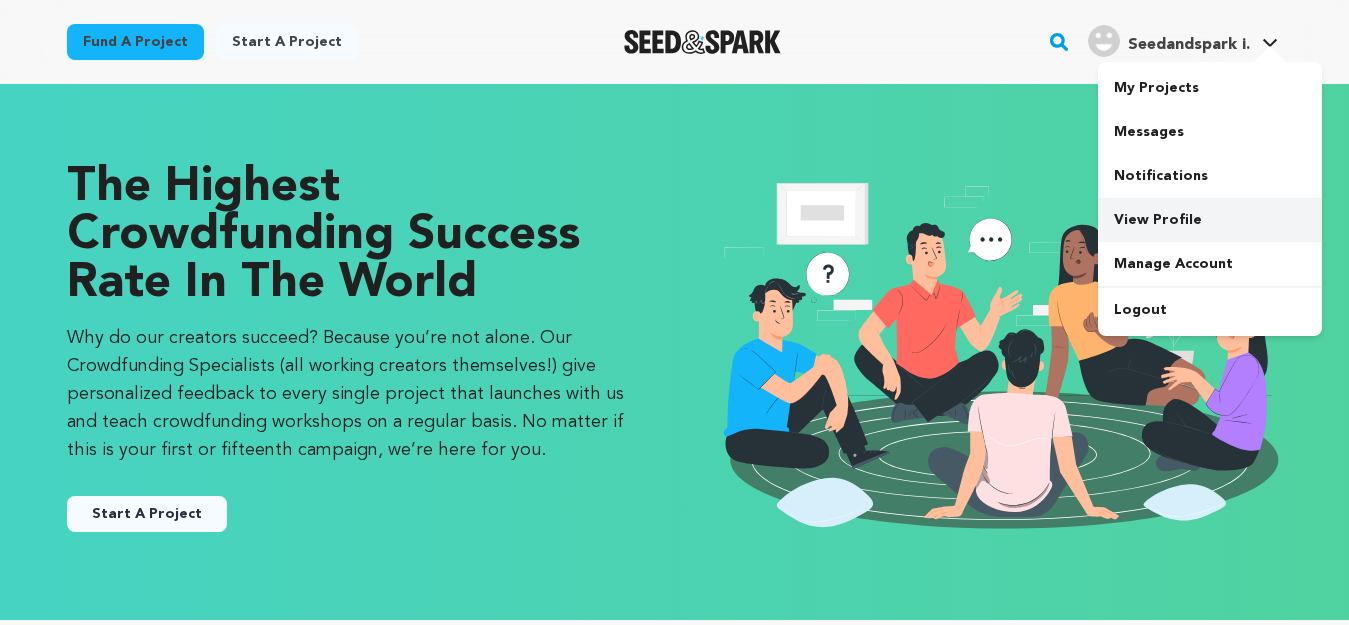 click on "View Profile" at bounding box center (1210, 220) 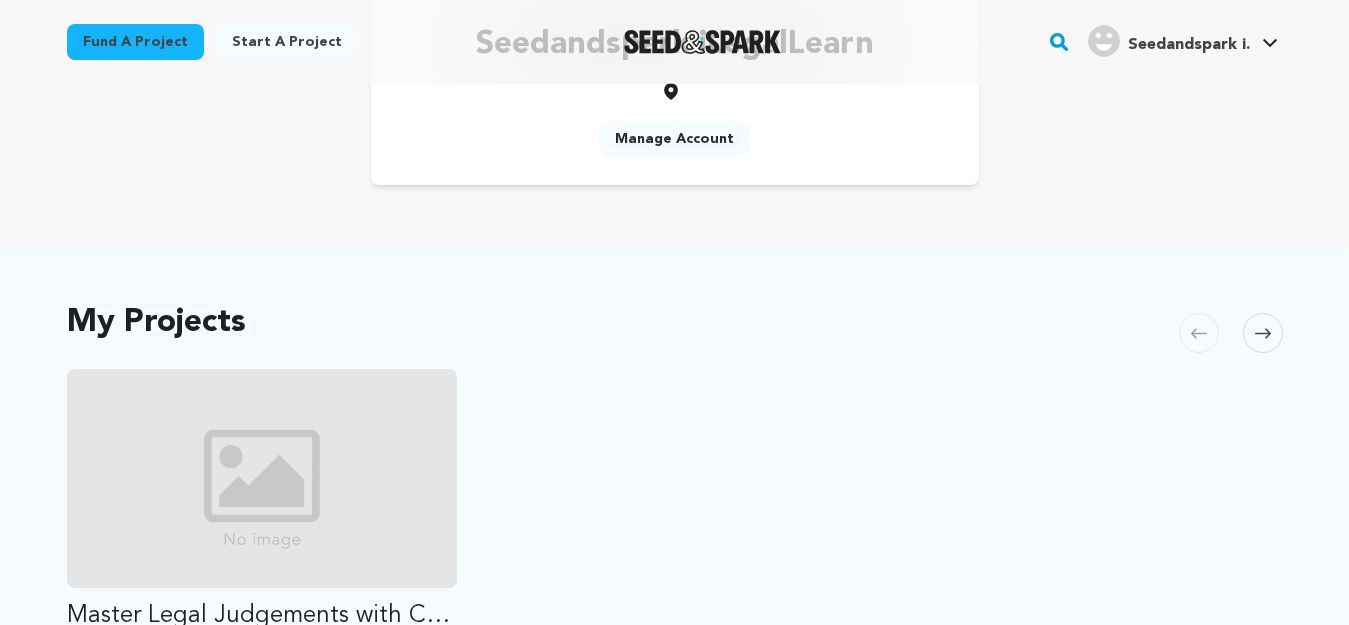 scroll, scrollTop: 300, scrollLeft: 0, axis: vertical 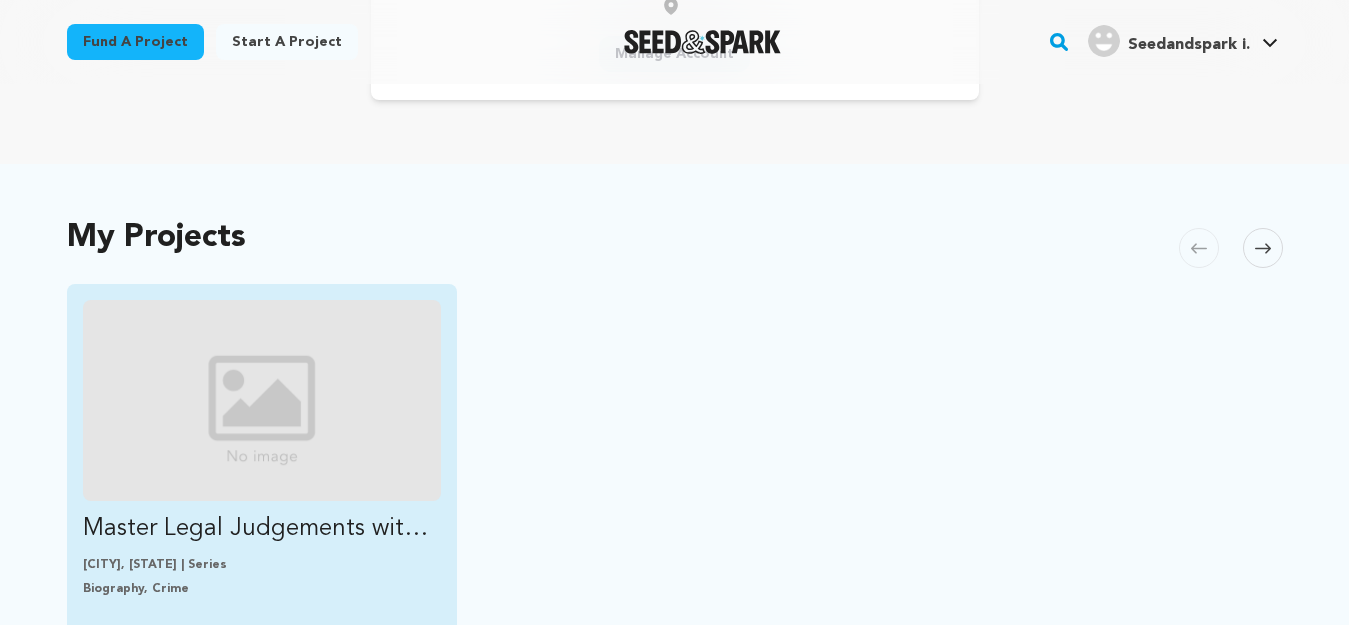 click at bounding box center (262, 400) 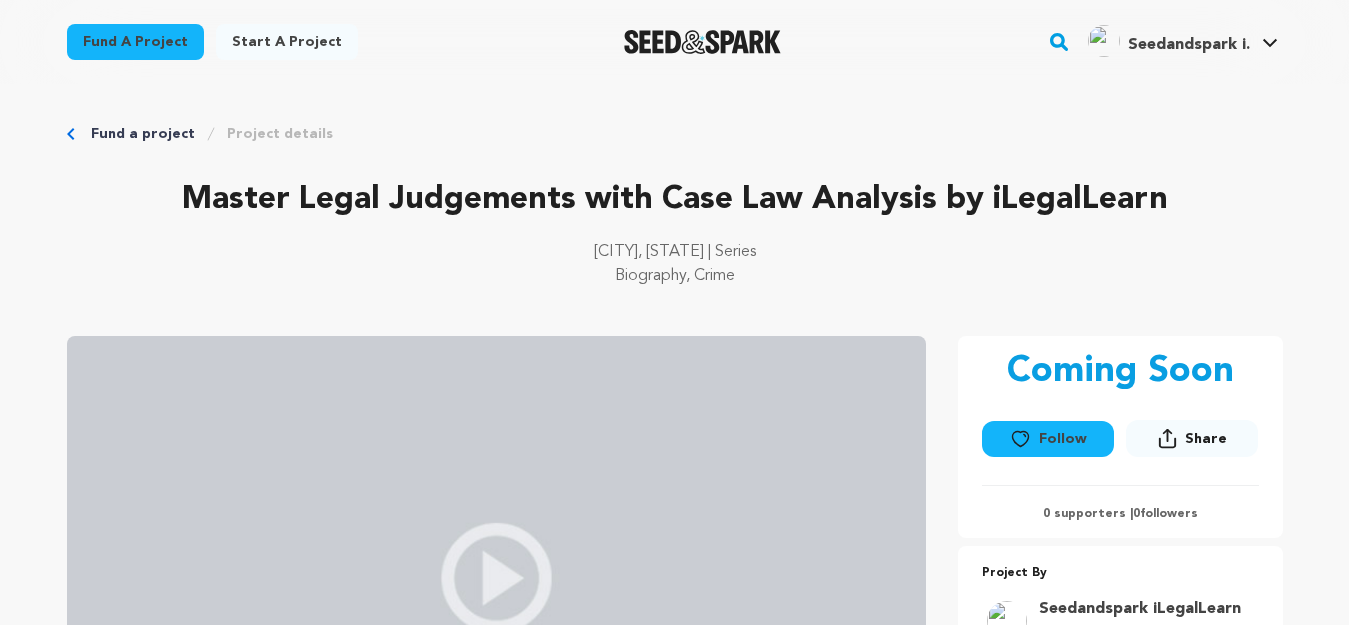 scroll, scrollTop: 300, scrollLeft: 0, axis: vertical 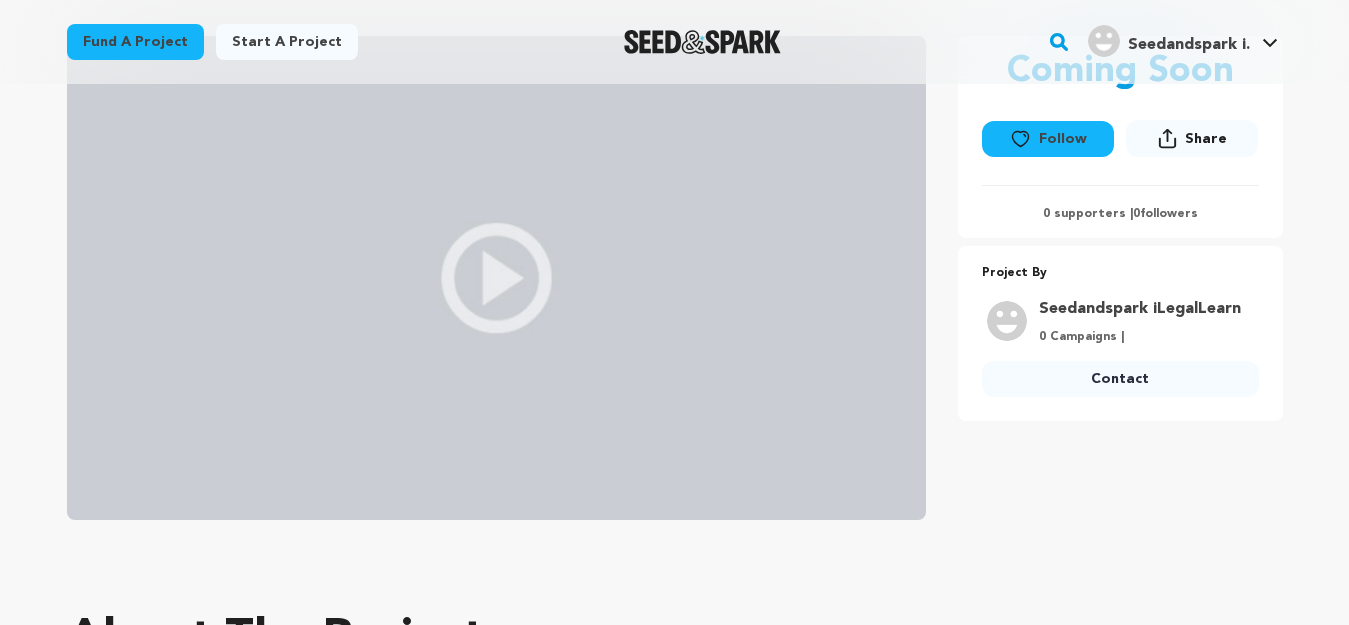 click on "Share" at bounding box center (1192, 138) 